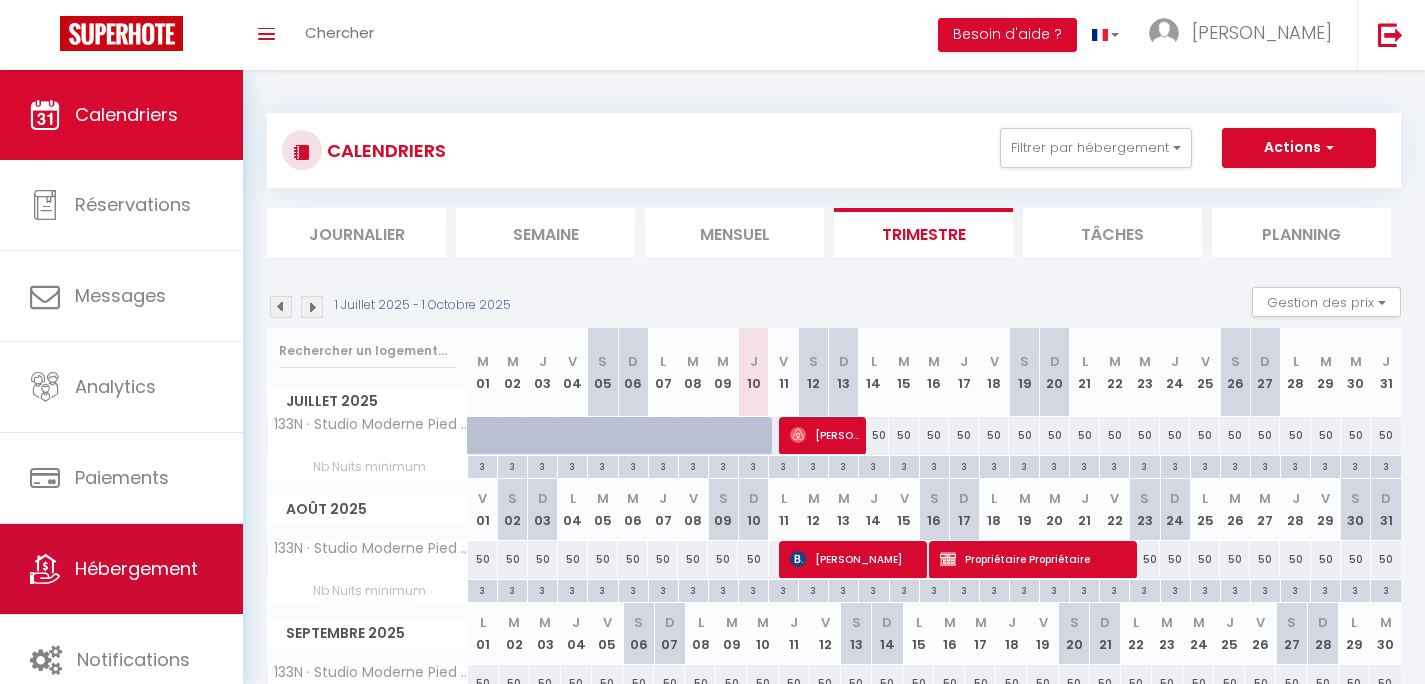 scroll, scrollTop: 125, scrollLeft: 0, axis: vertical 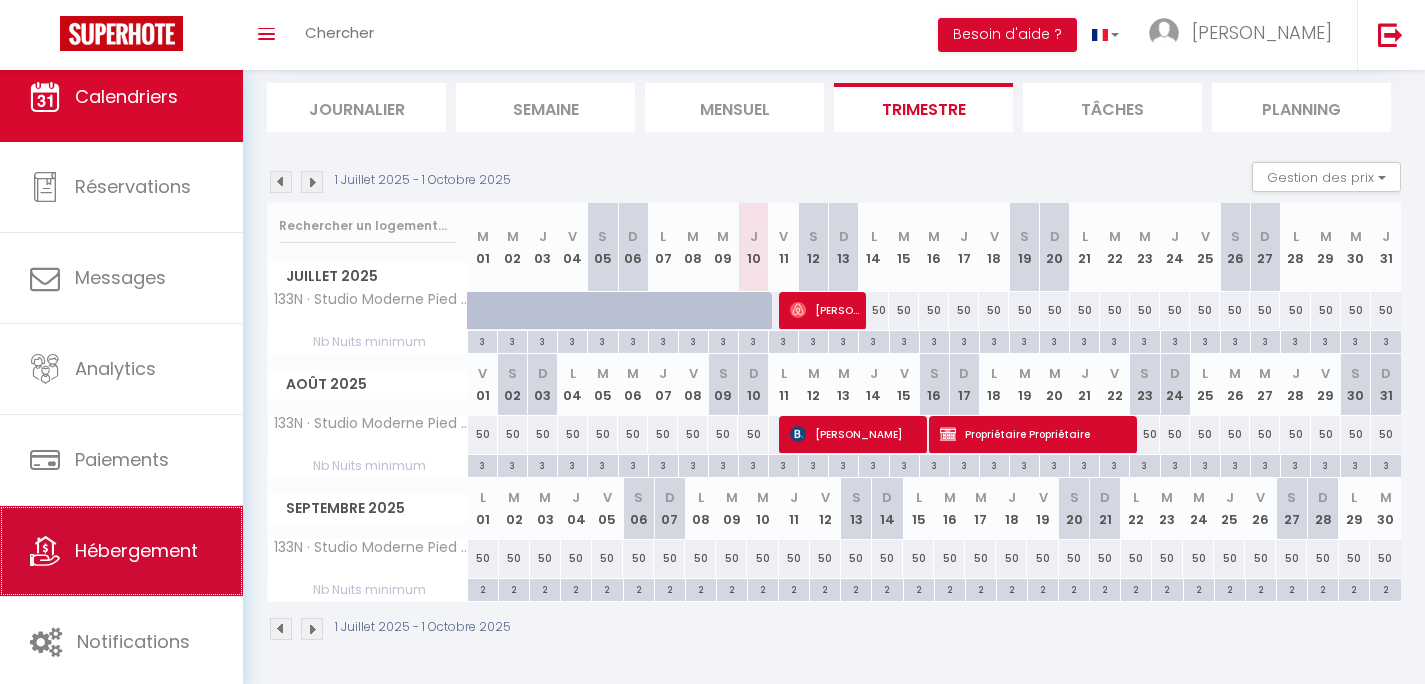 click on "Hébergement" at bounding box center [121, 551] 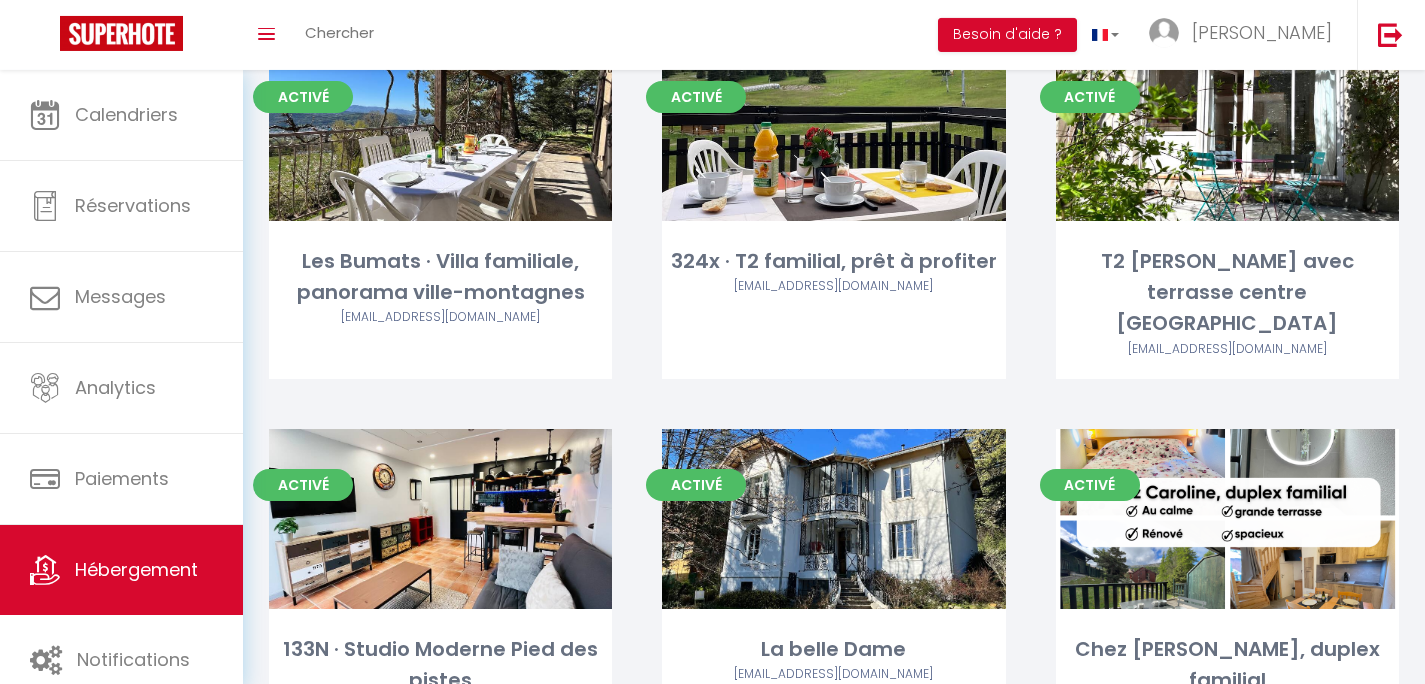 scroll, scrollTop: 928, scrollLeft: 0, axis: vertical 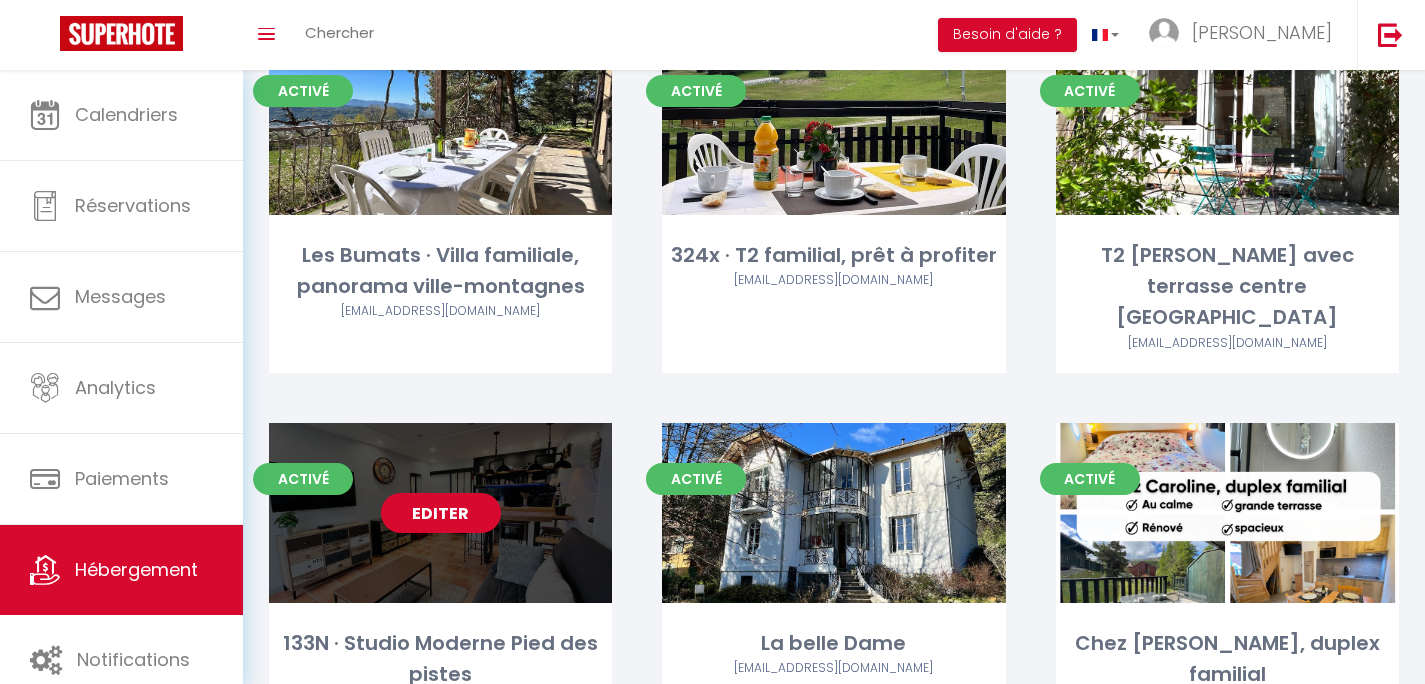 click on "Editer" at bounding box center [441, 513] 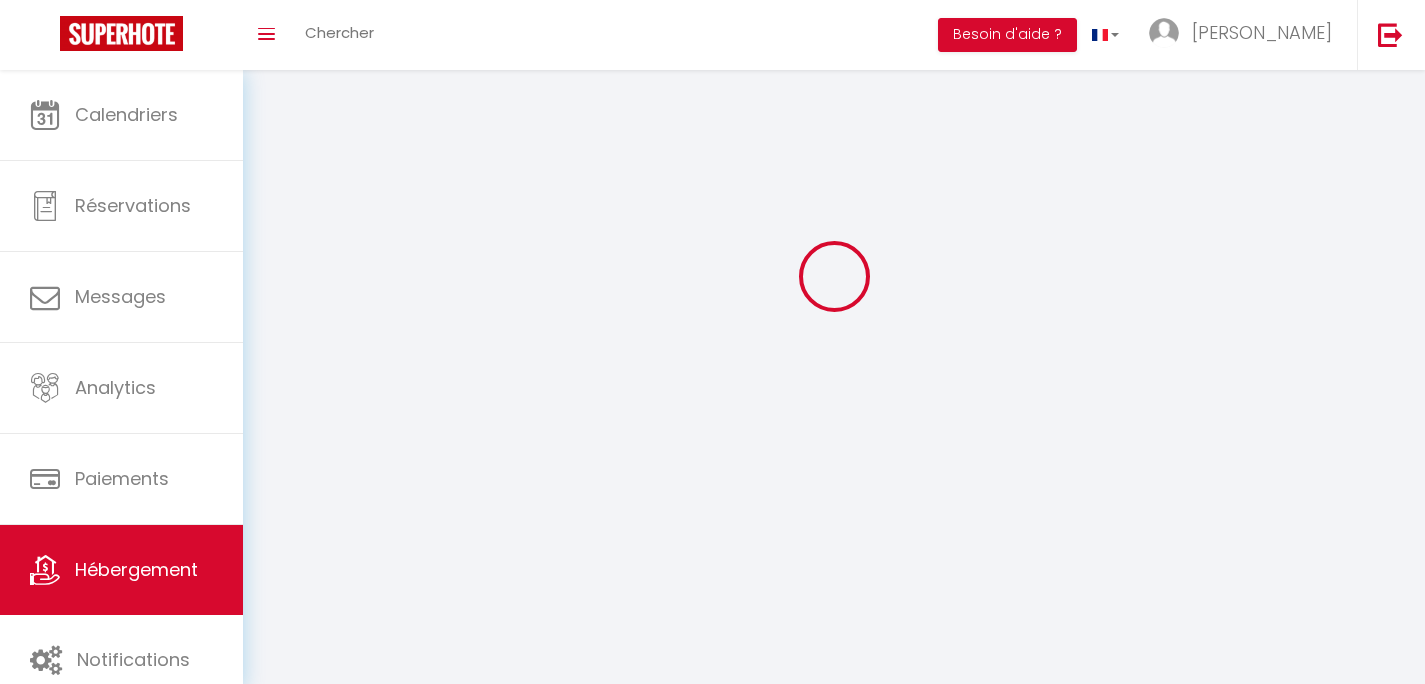 select 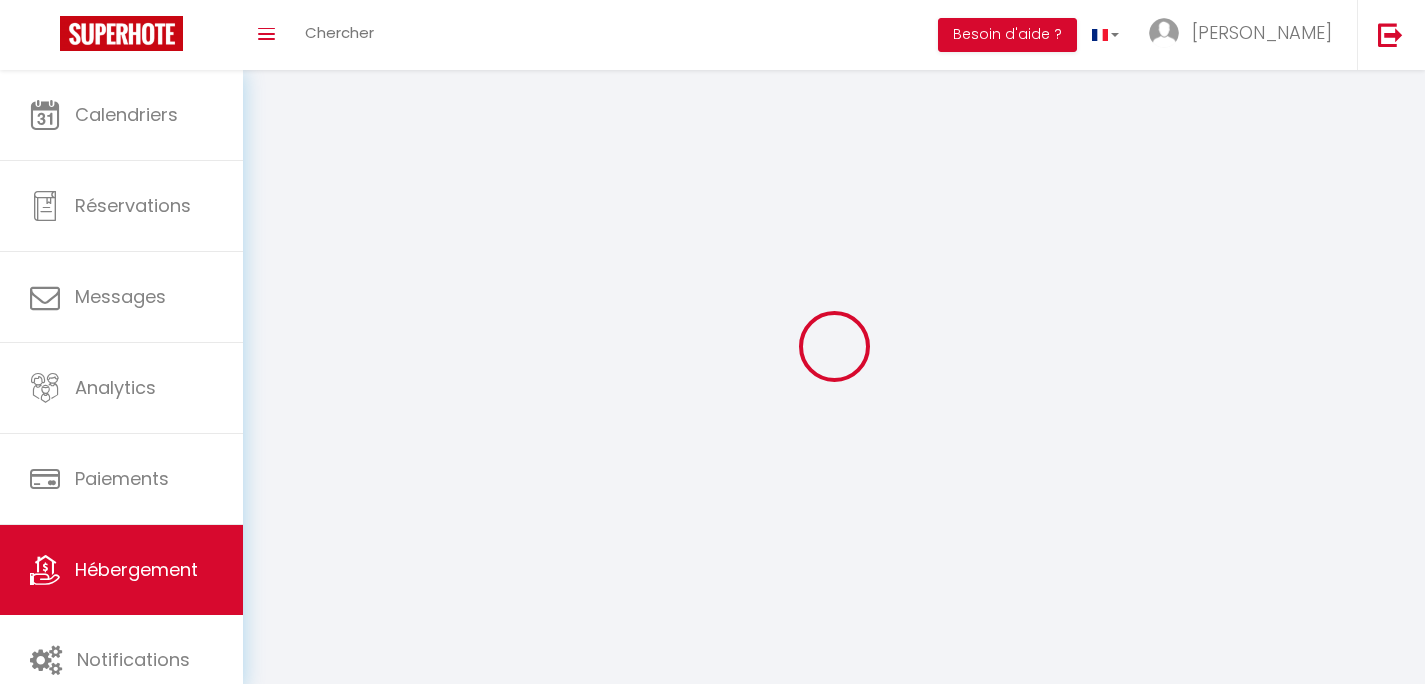 select on "1" 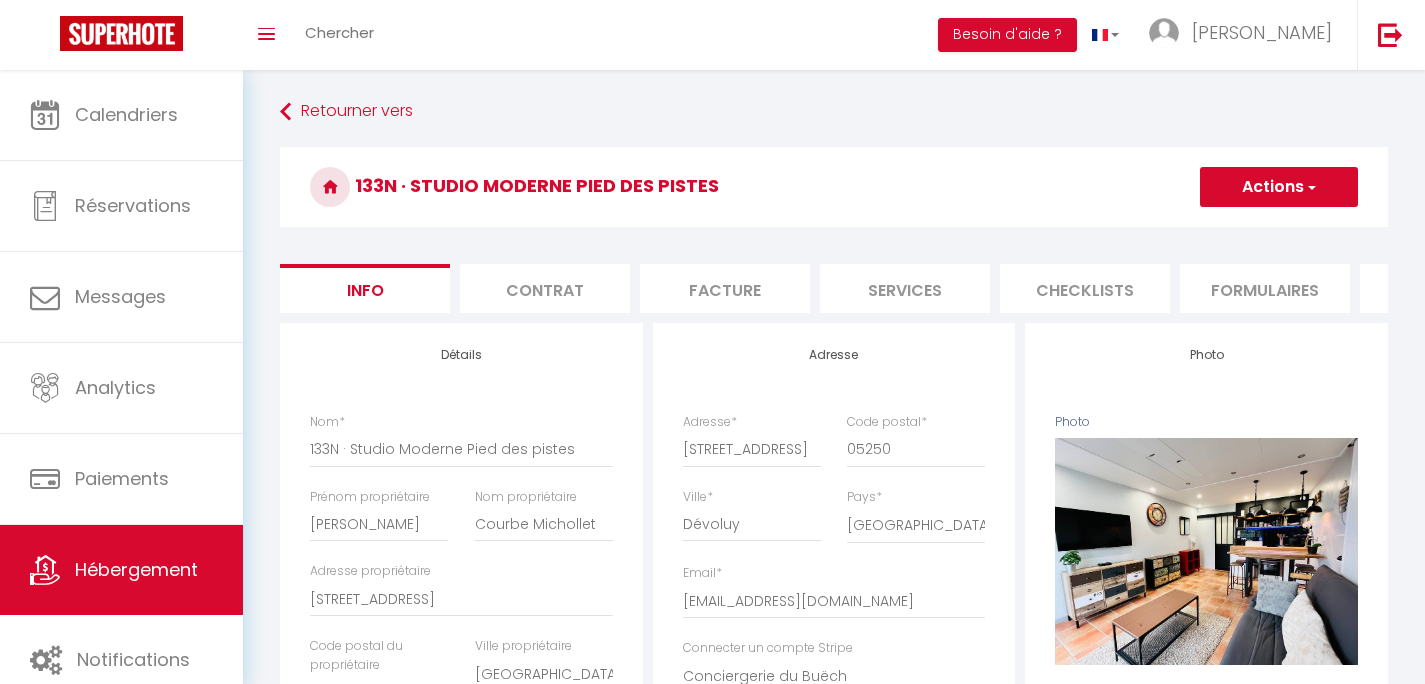 select 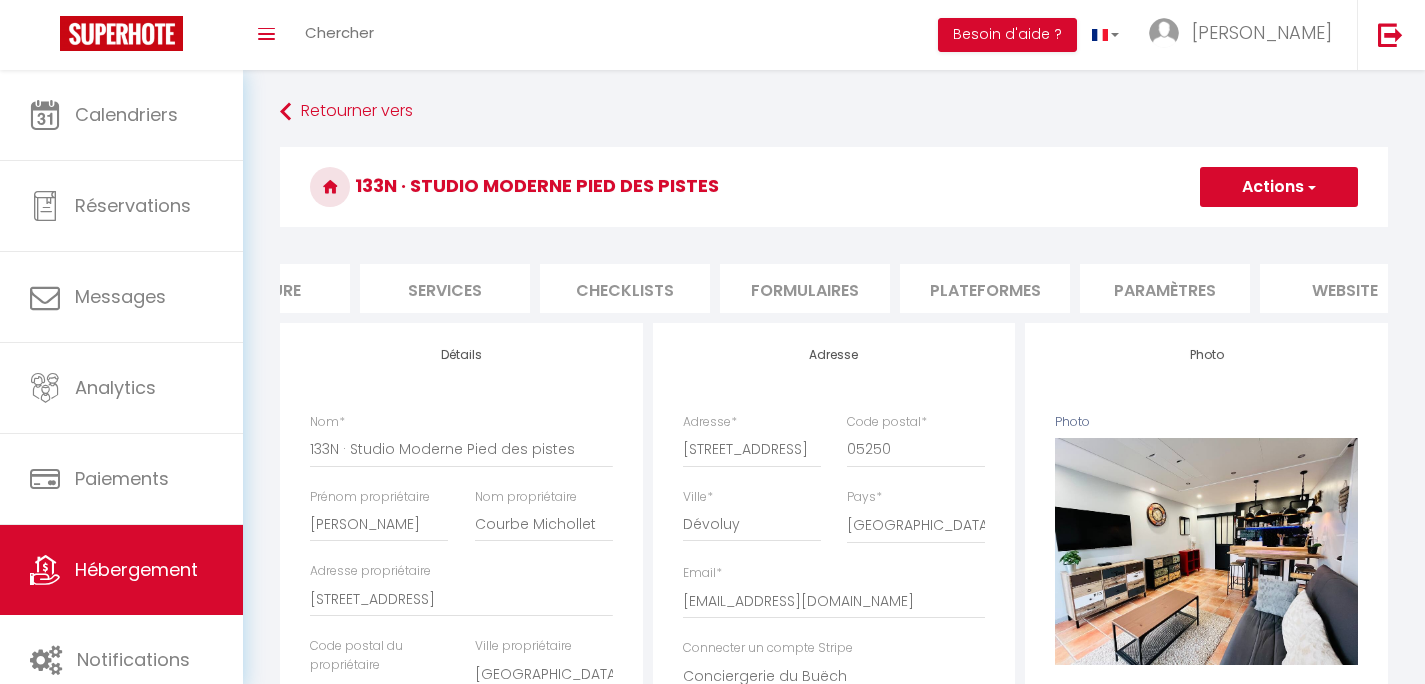 scroll, scrollTop: 0, scrollLeft: 596, axis: horizontal 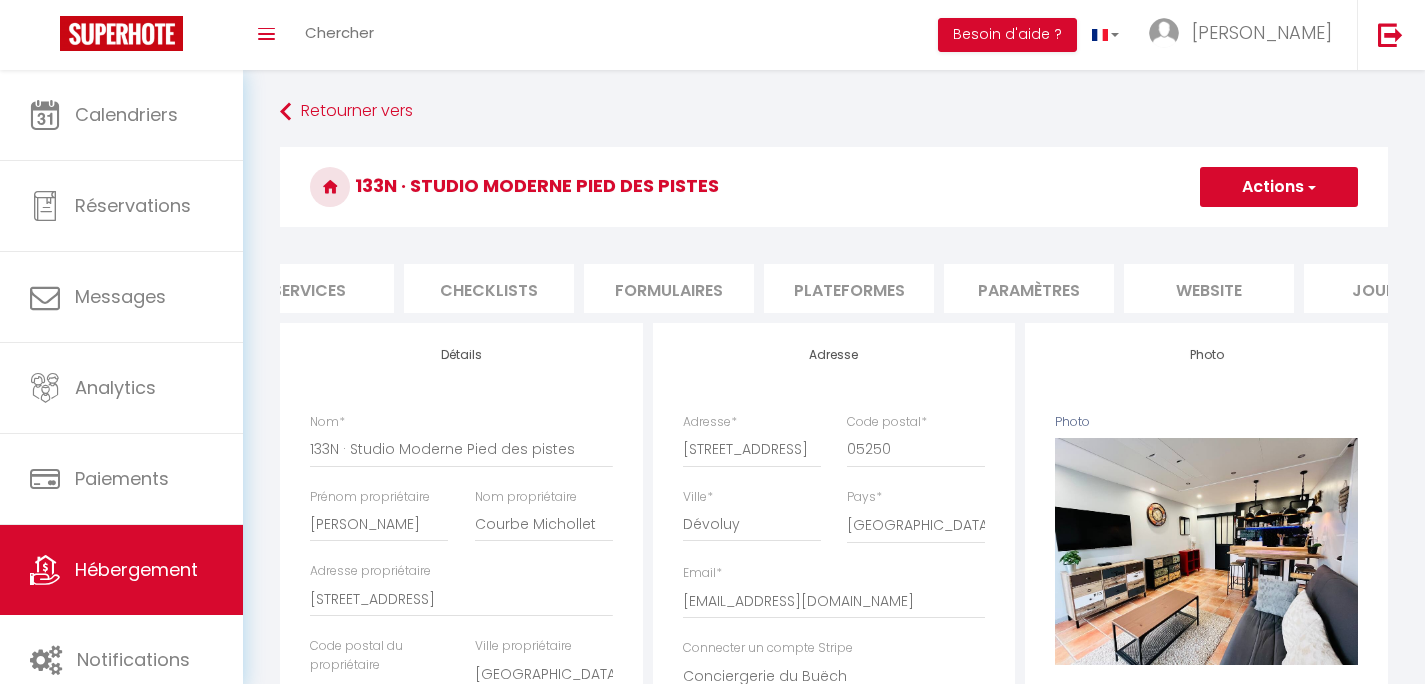 select 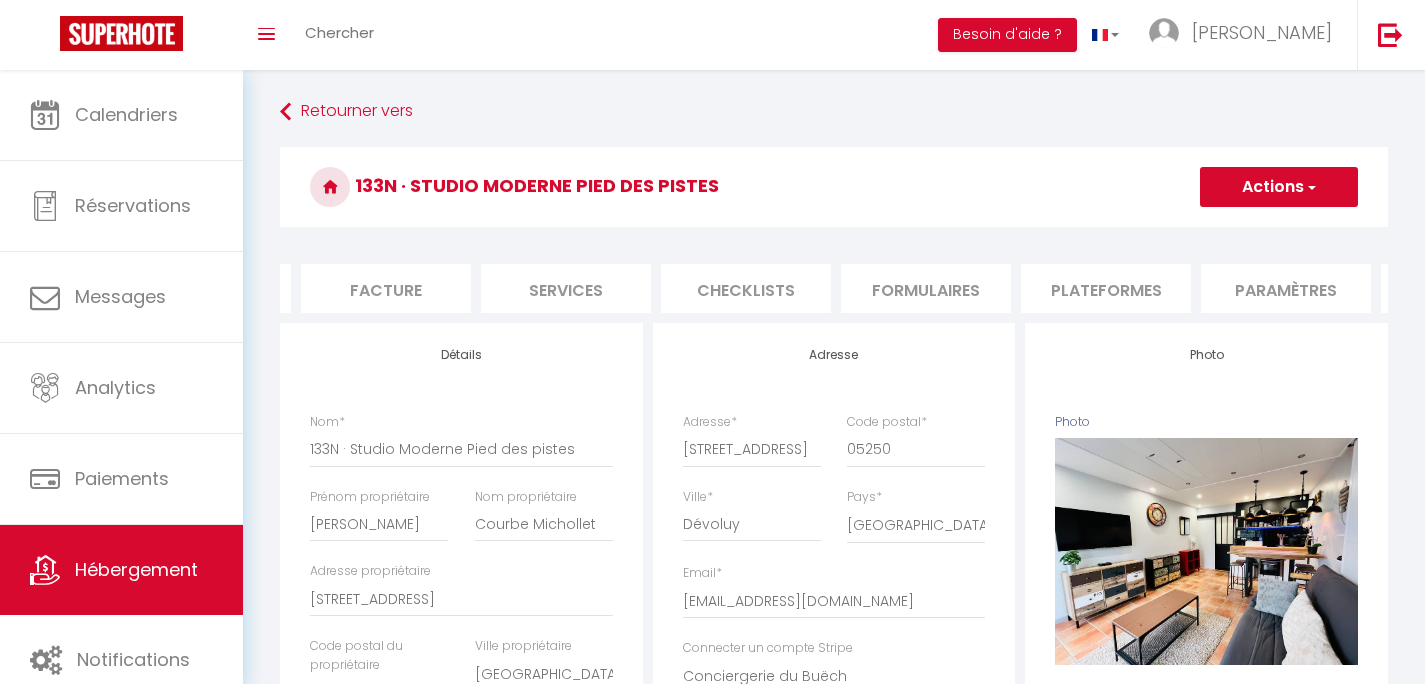 scroll, scrollTop: 0, scrollLeft: 279, axis: horizontal 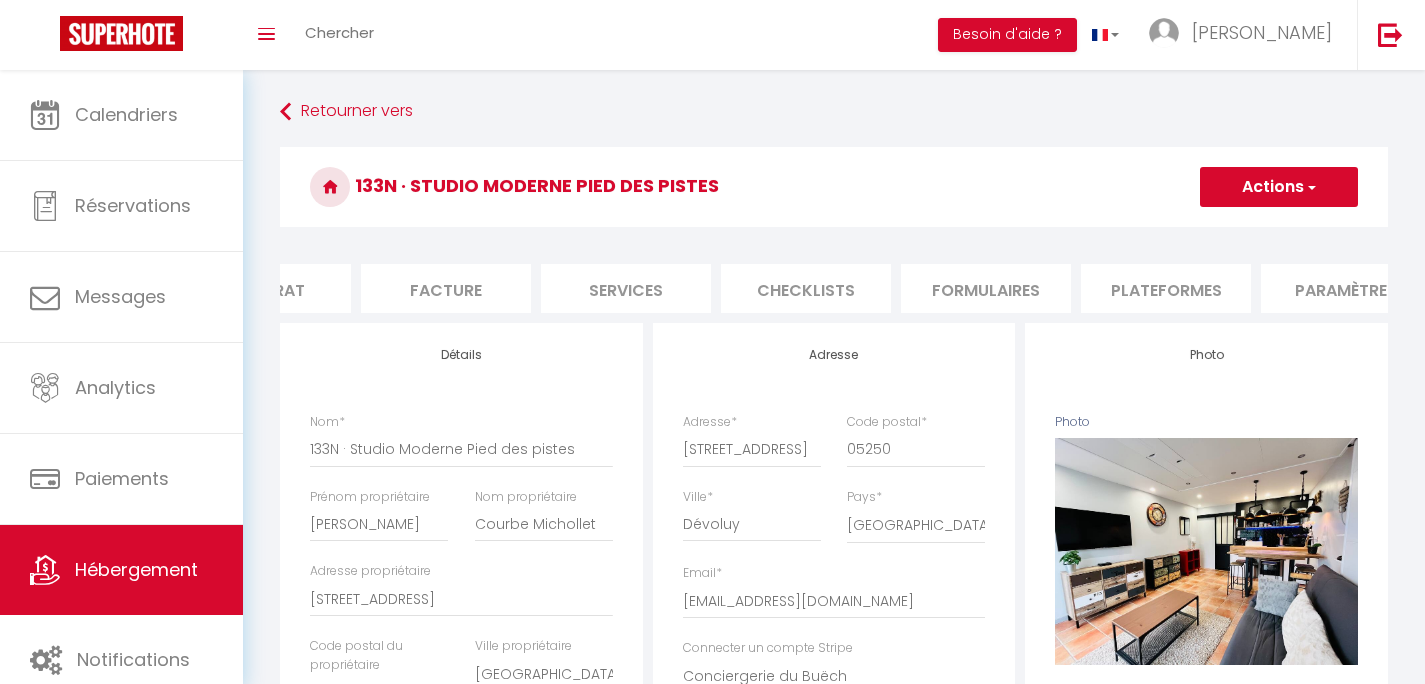 click on "Services" at bounding box center (626, 288) 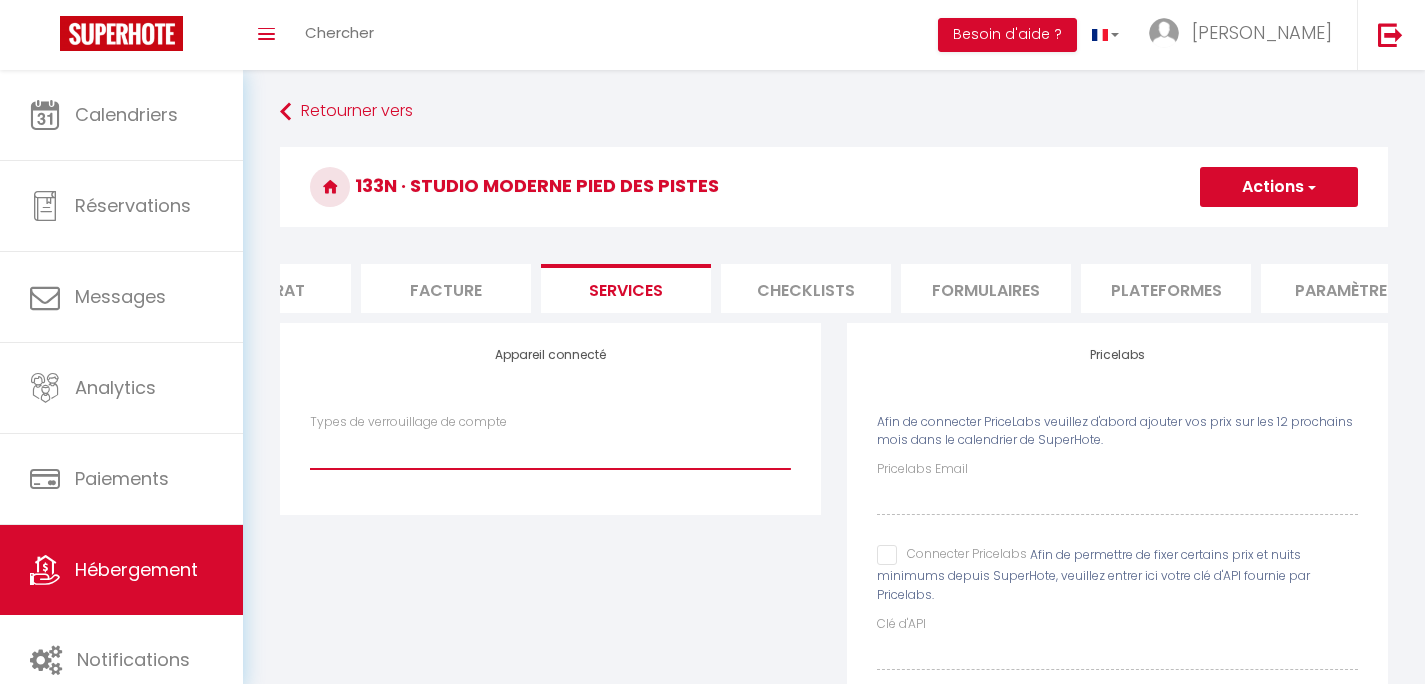click on "Types de verrouillage de compte" at bounding box center (550, 450) 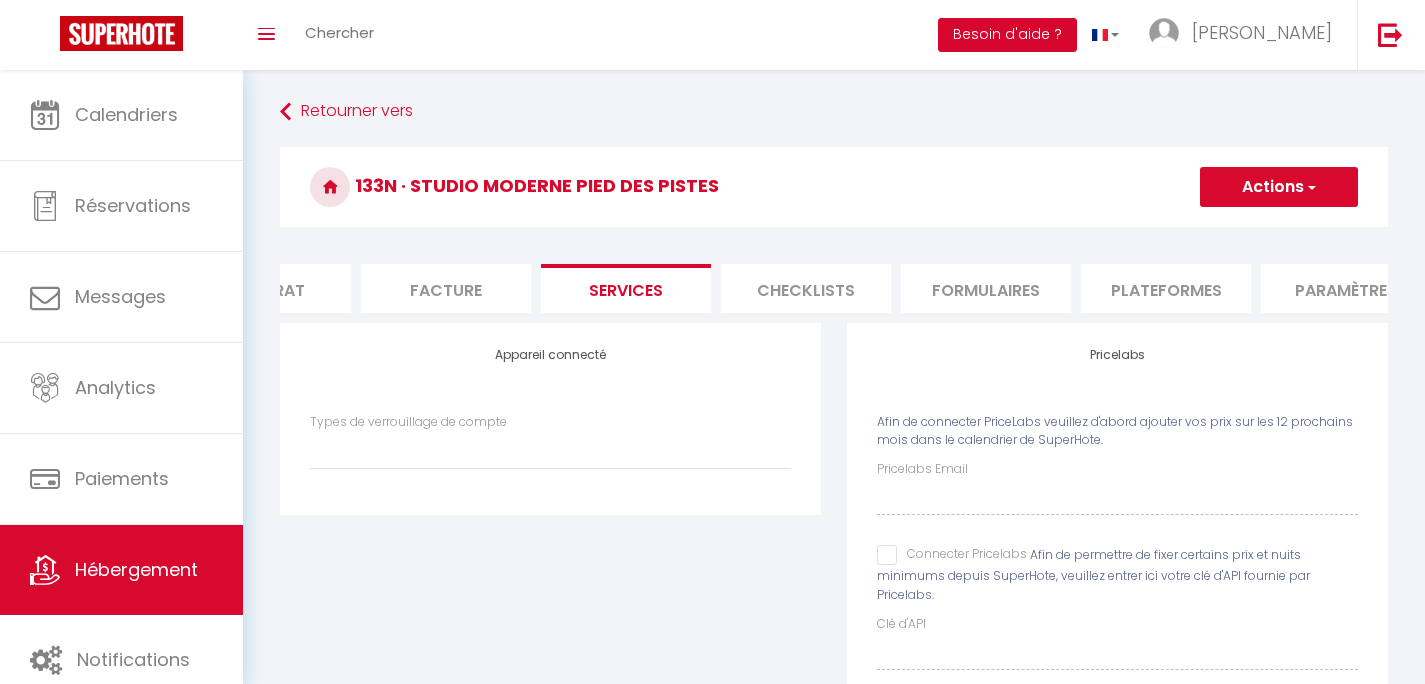 click on "Besoin d'aide ?" at bounding box center (1007, 35) 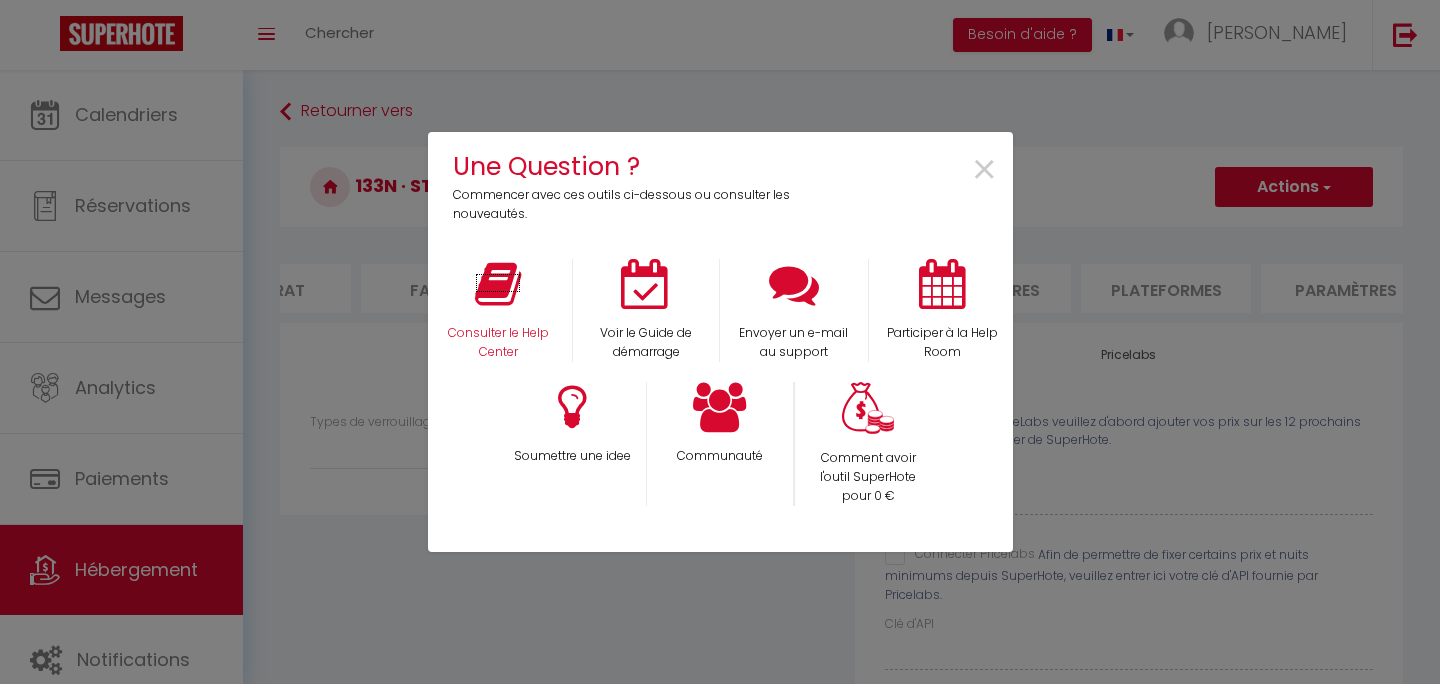 click on "Consulter le Help Center" at bounding box center [499, 343] 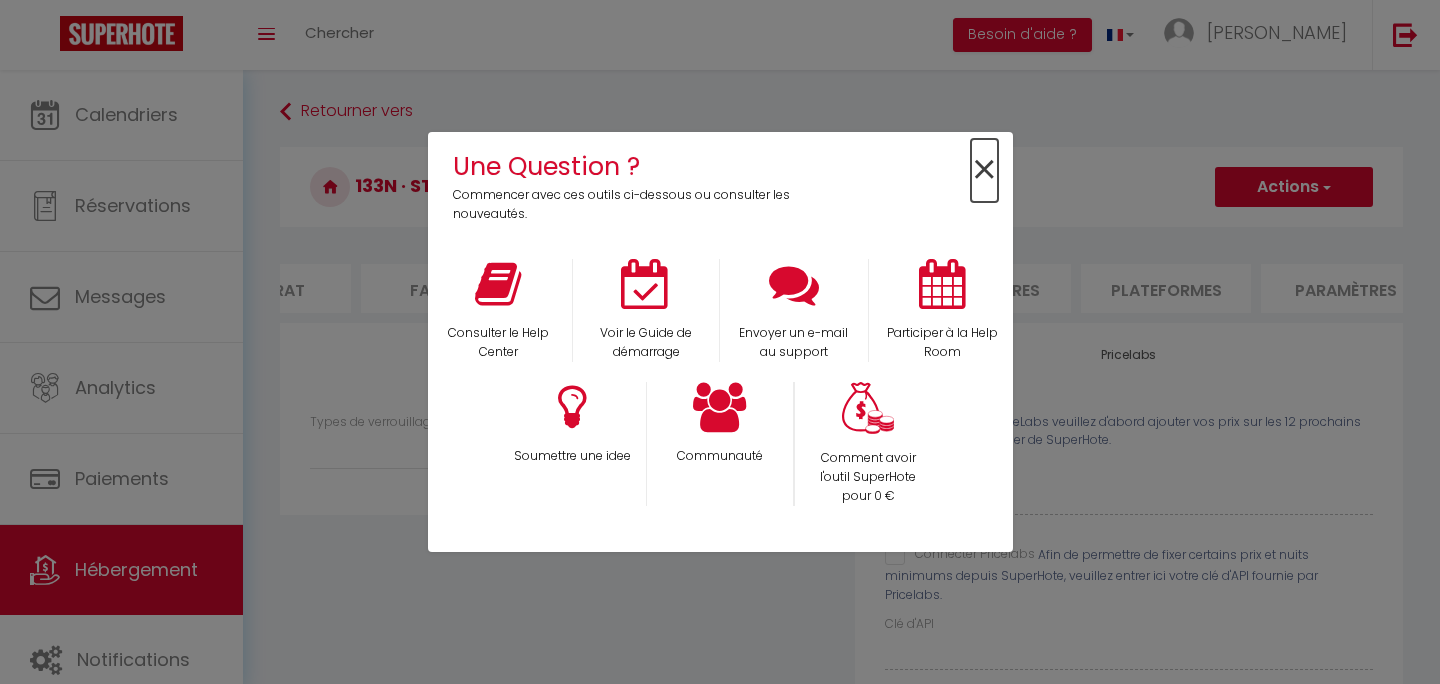 click on "×" at bounding box center [984, 170] 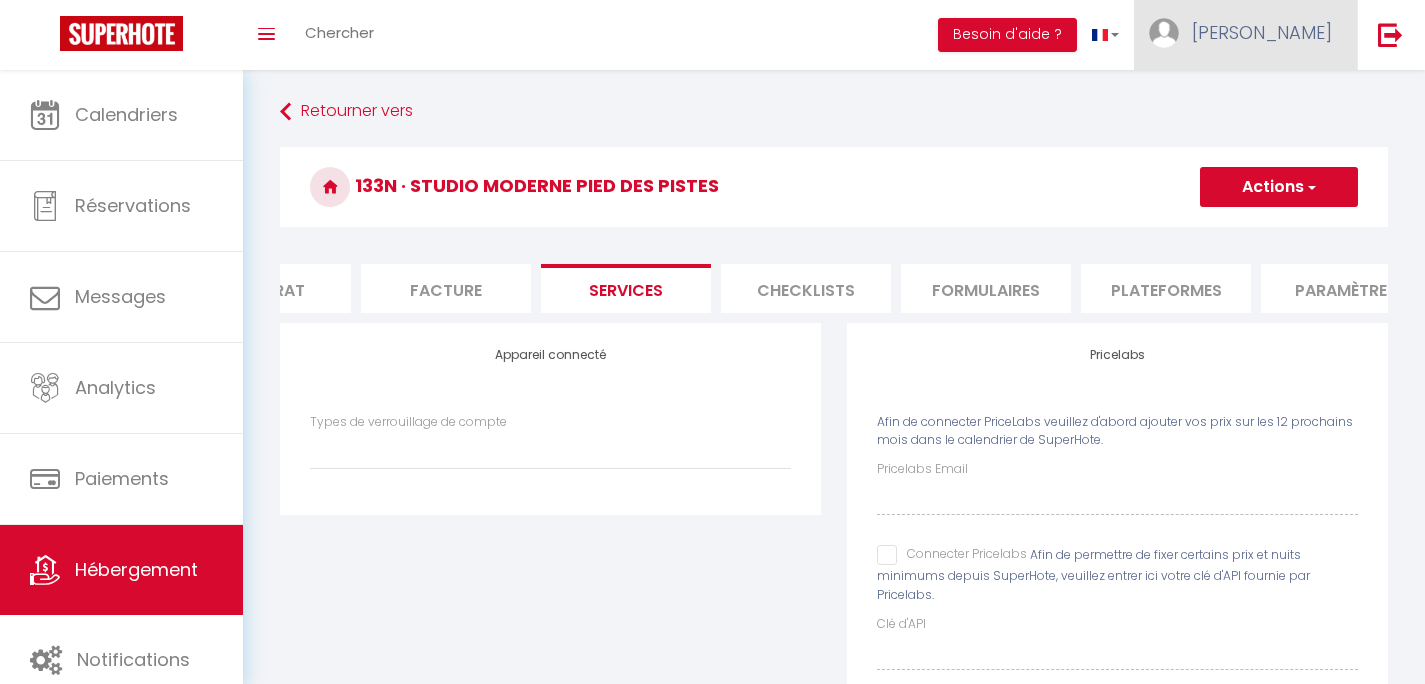 click on "[PERSON_NAME]" at bounding box center (1262, 32) 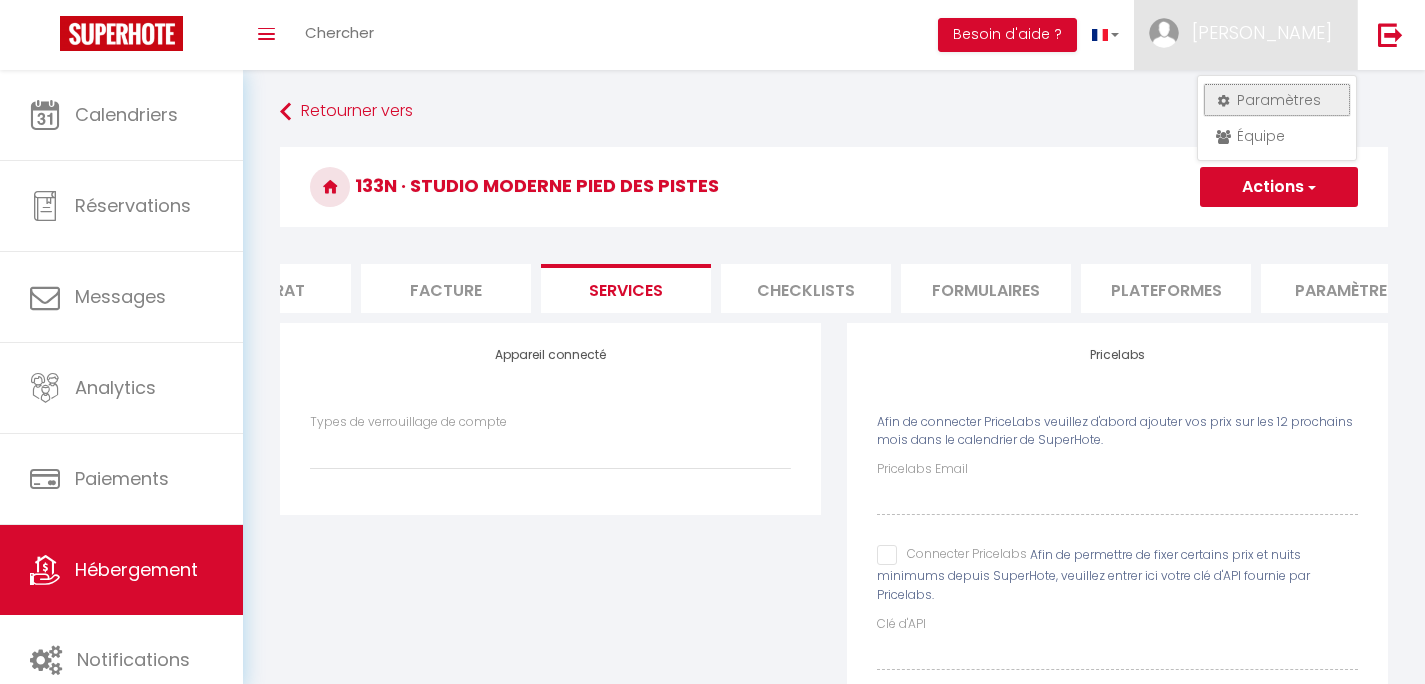 click on "Paramètres" at bounding box center (1277, 100) 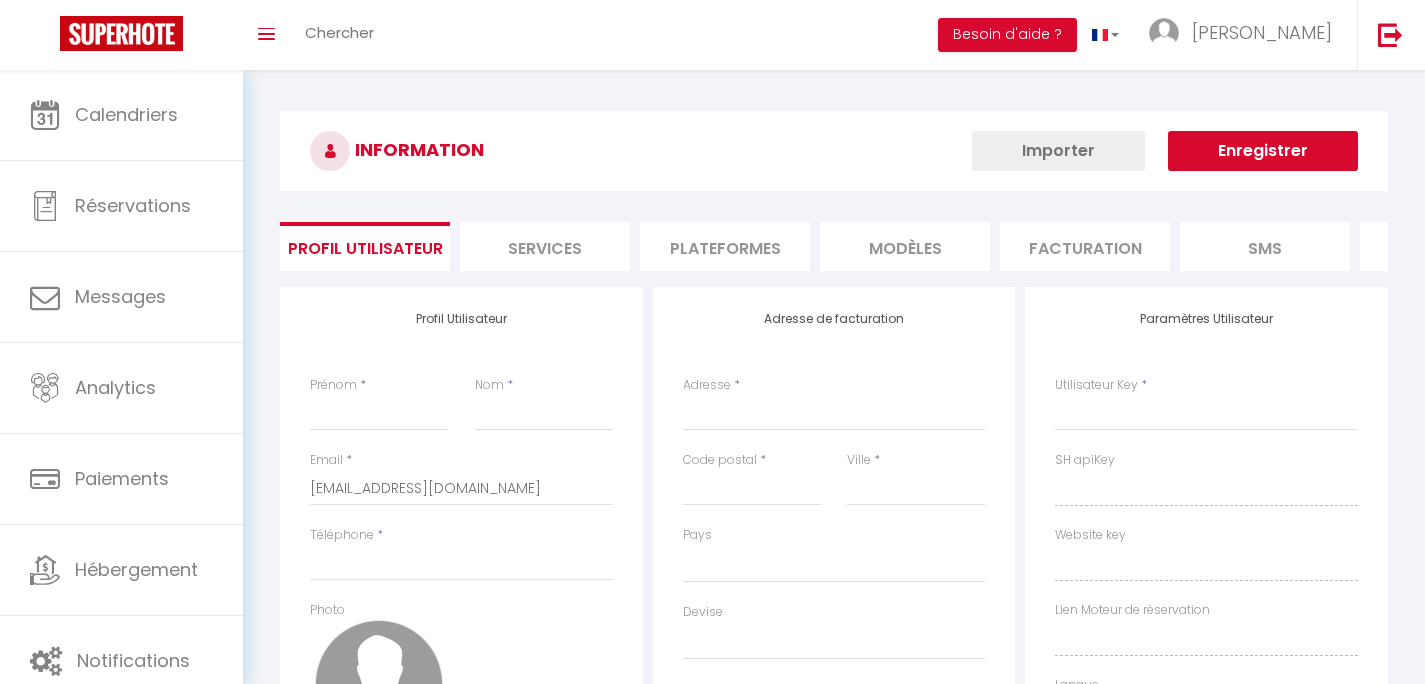 select 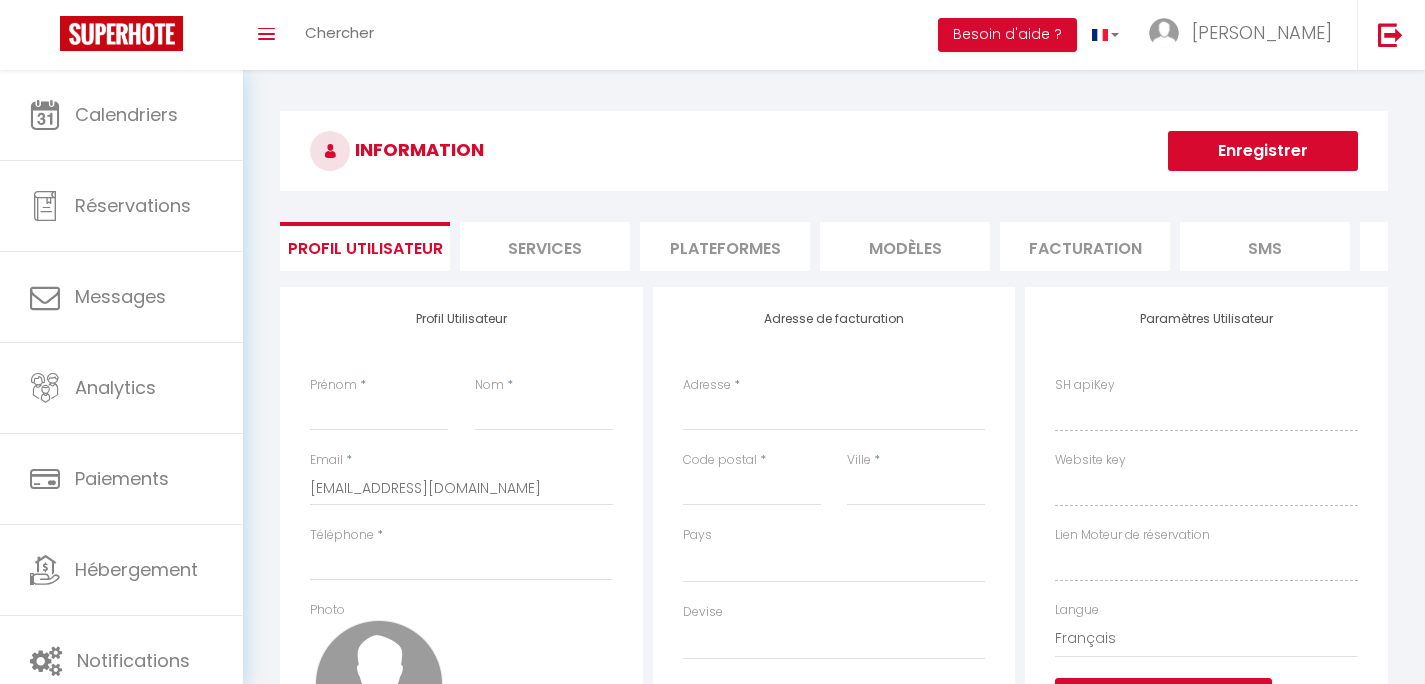 select 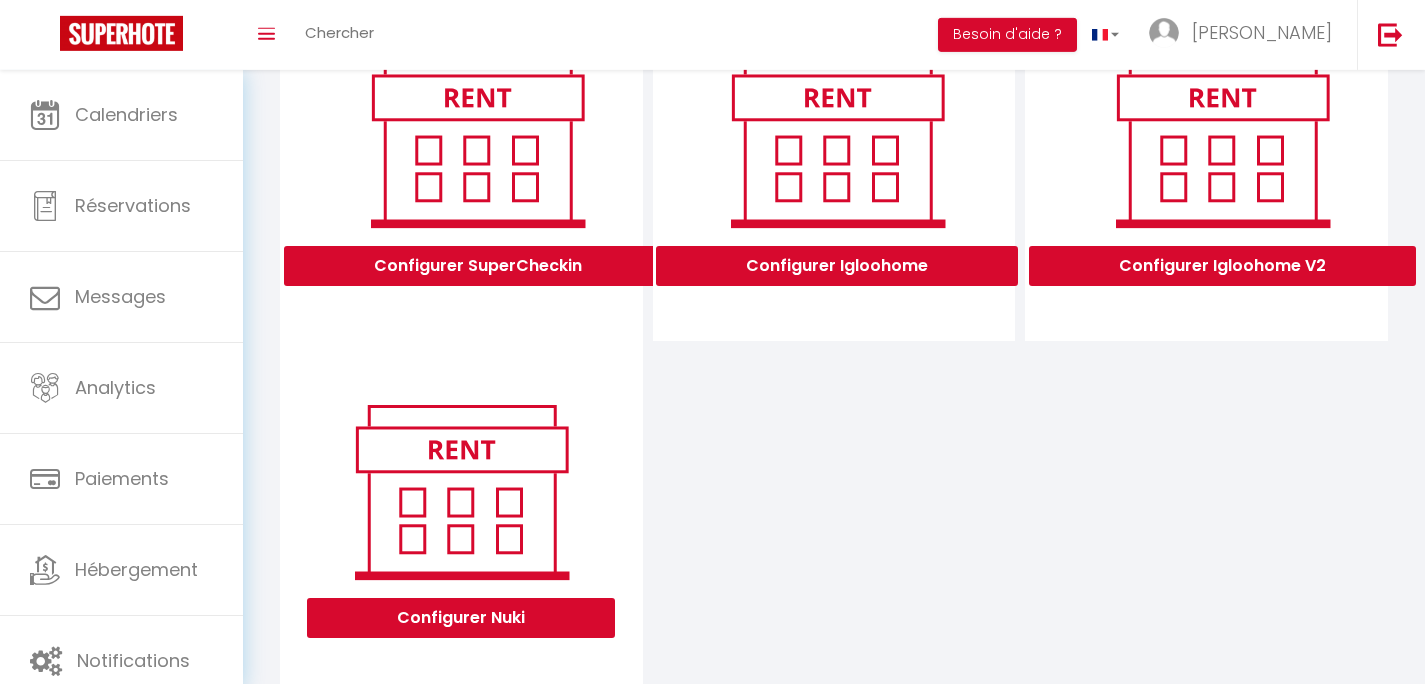 scroll, scrollTop: 740, scrollLeft: 0, axis: vertical 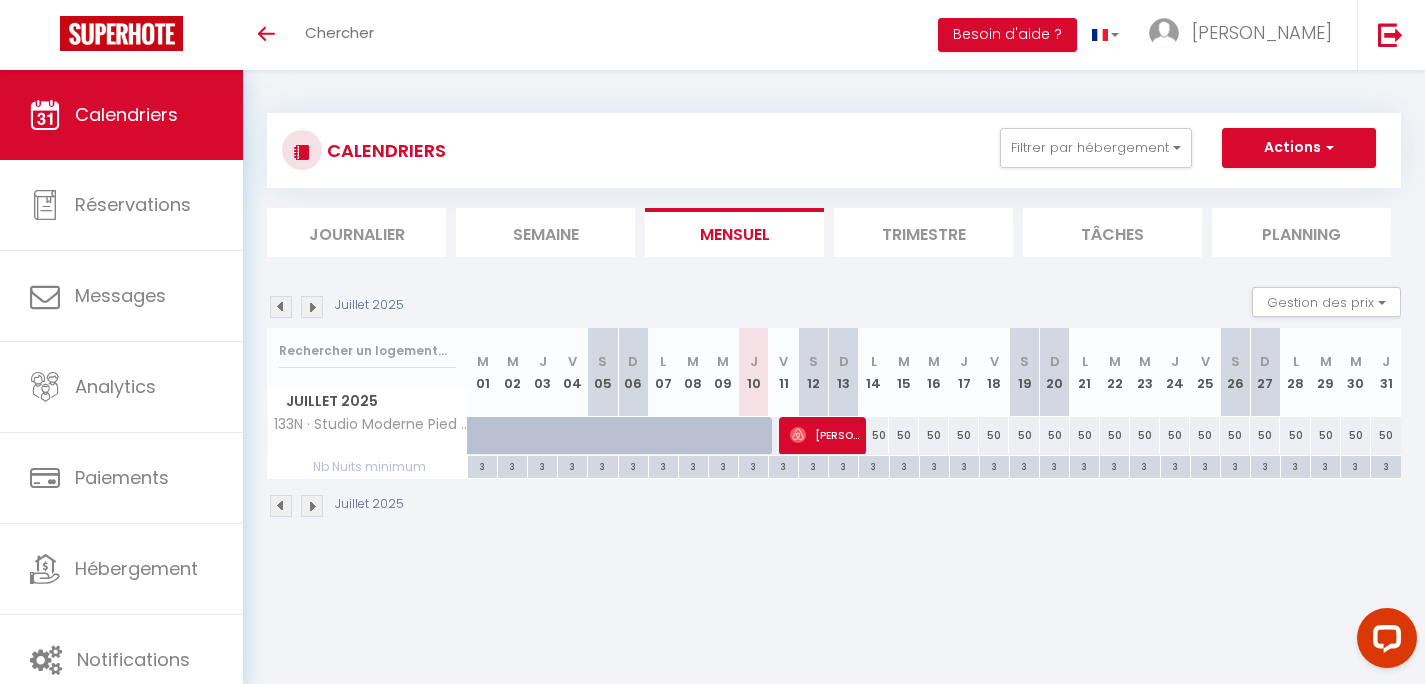 click on "Trimestre" at bounding box center (923, 232) 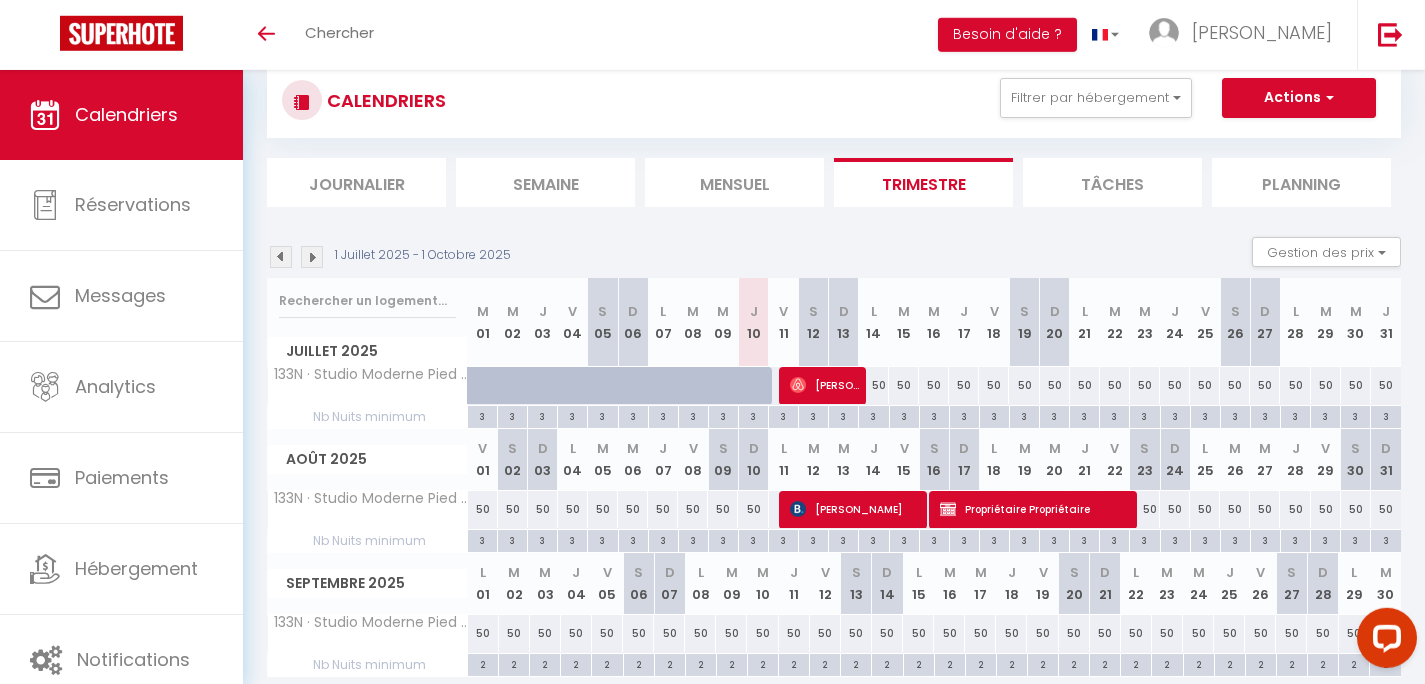 scroll, scrollTop: 45, scrollLeft: 0, axis: vertical 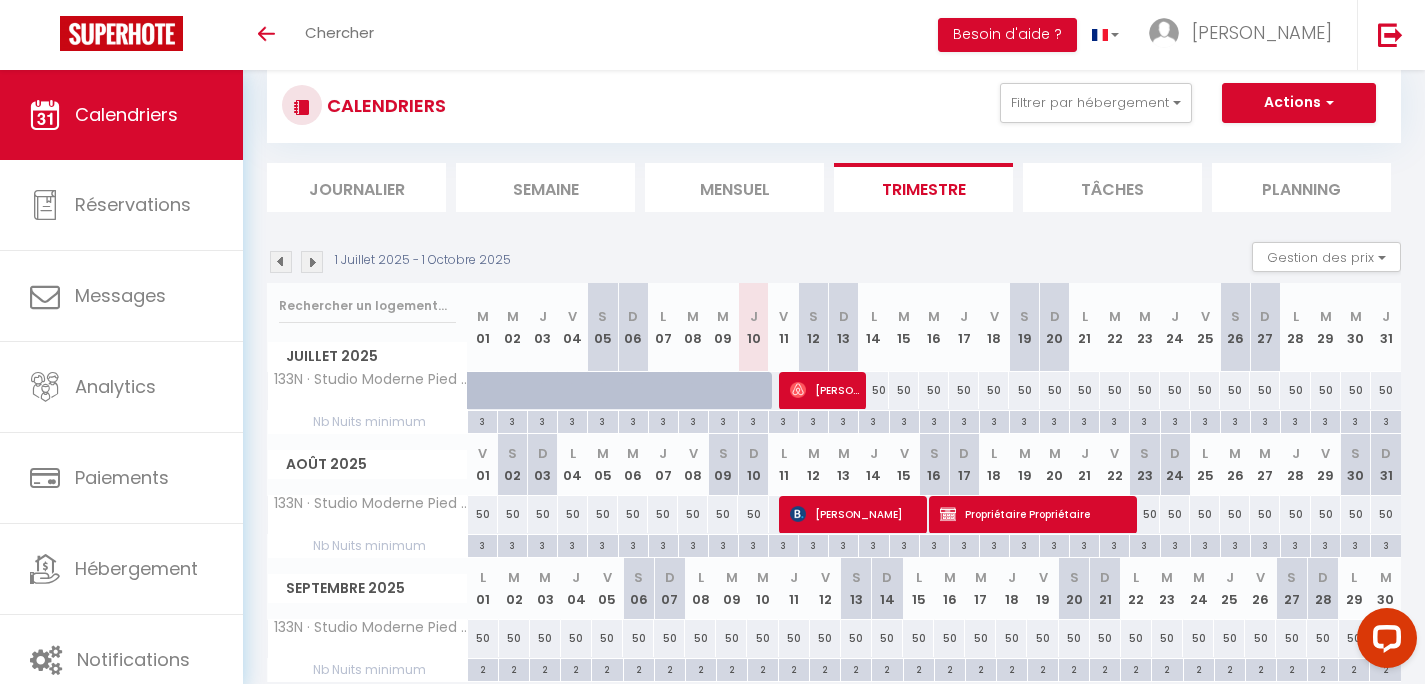 click on "Semaine" at bounding box center [545, 187] 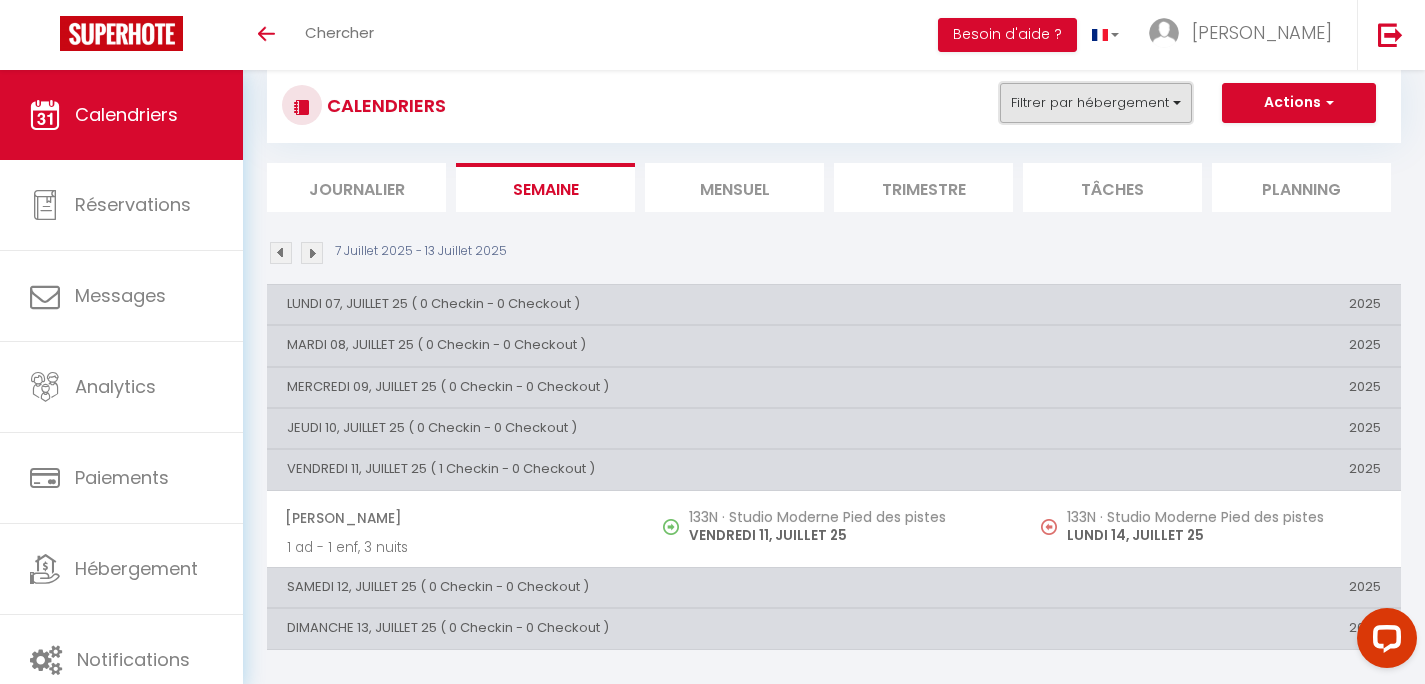 click on "Filtrer par hébergement" at bounding box center (1096, 103) 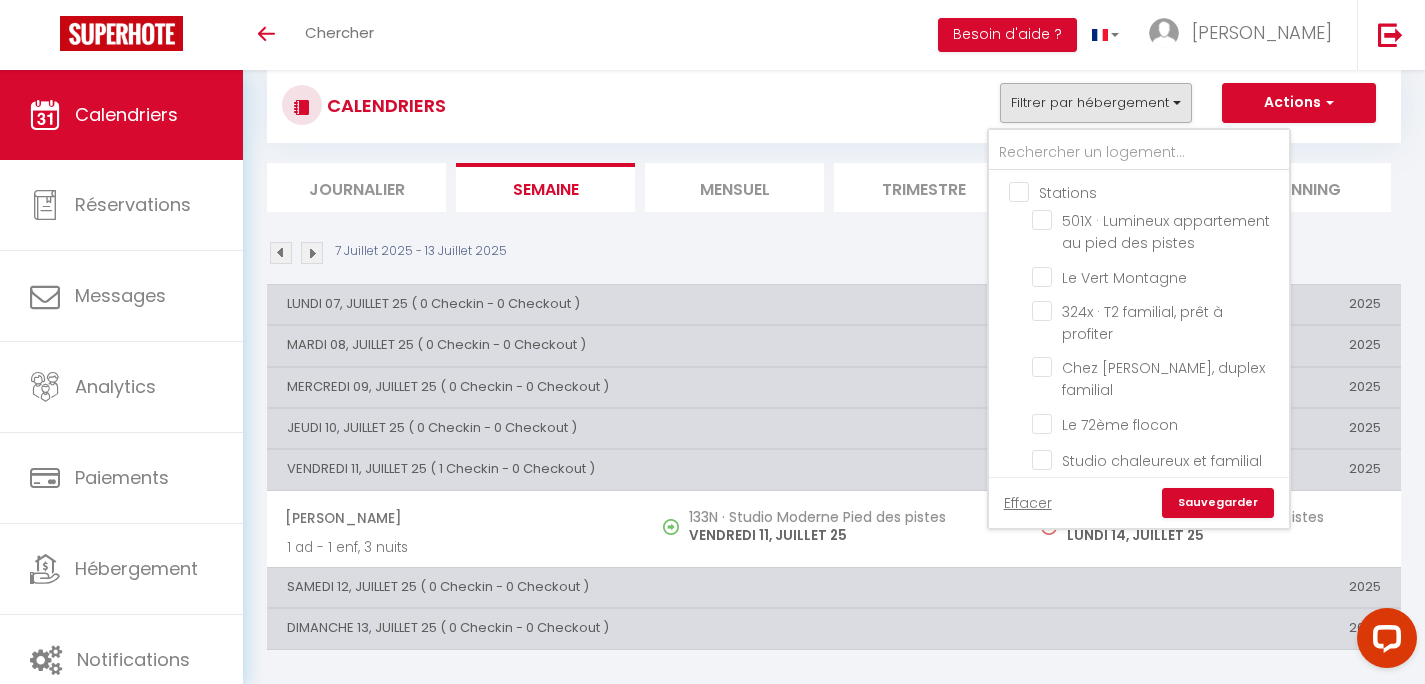 click on "Stations" at bounding box center [1159, 191] 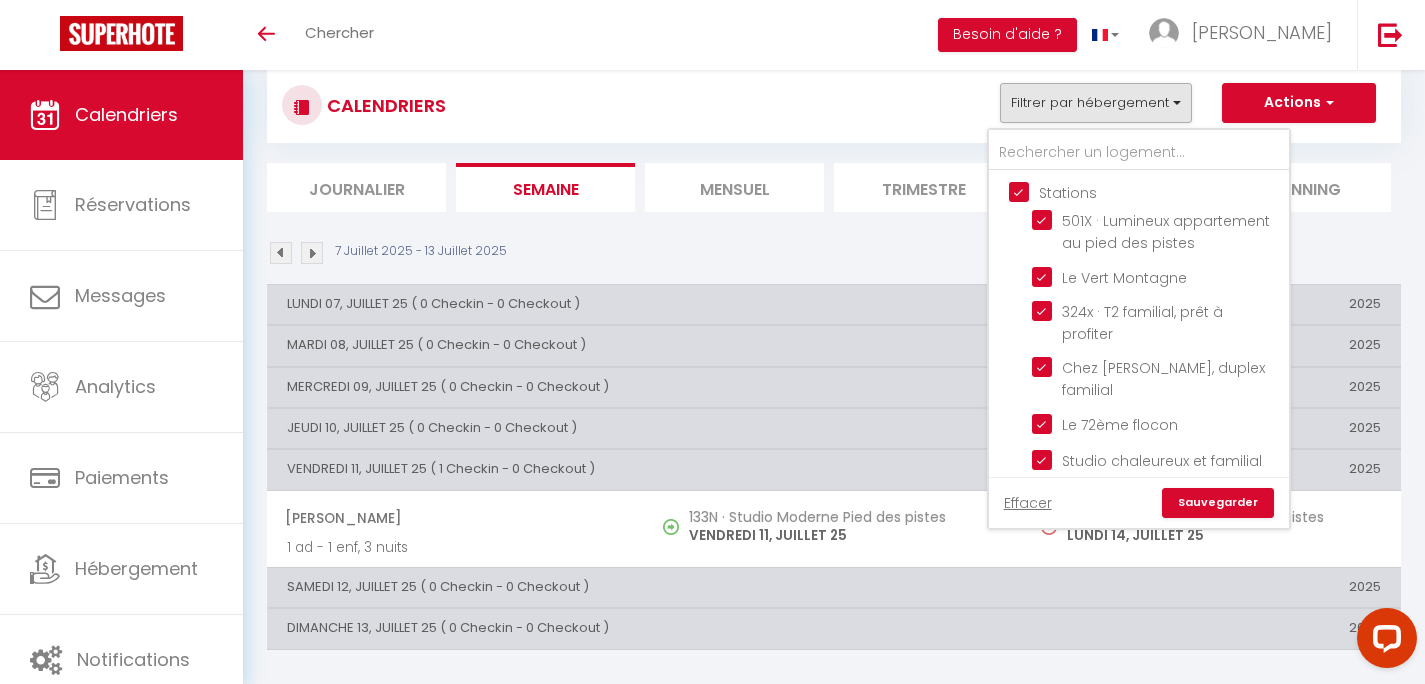 checkbox on "true" 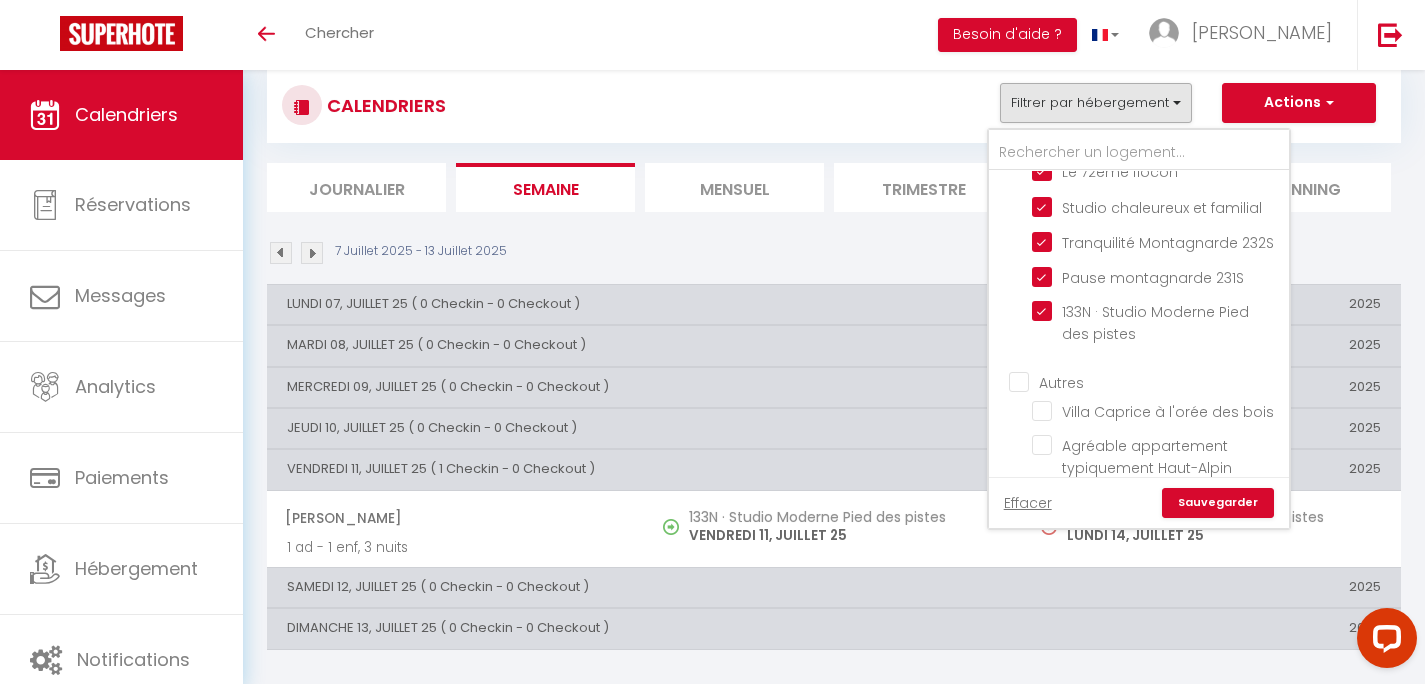 scroll, scrollTop: 260, scrollLeft: 0, axis: vertical 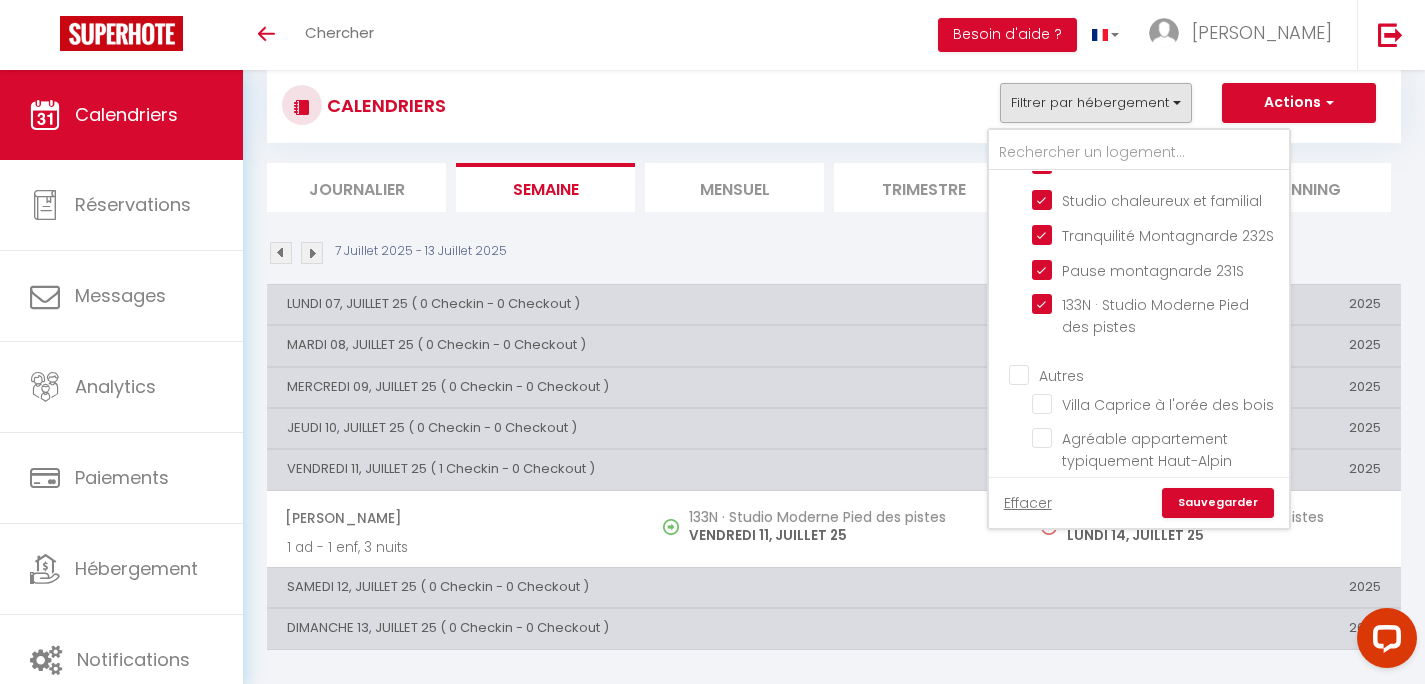 click on "Autres" at bounding box center (1159, 374) 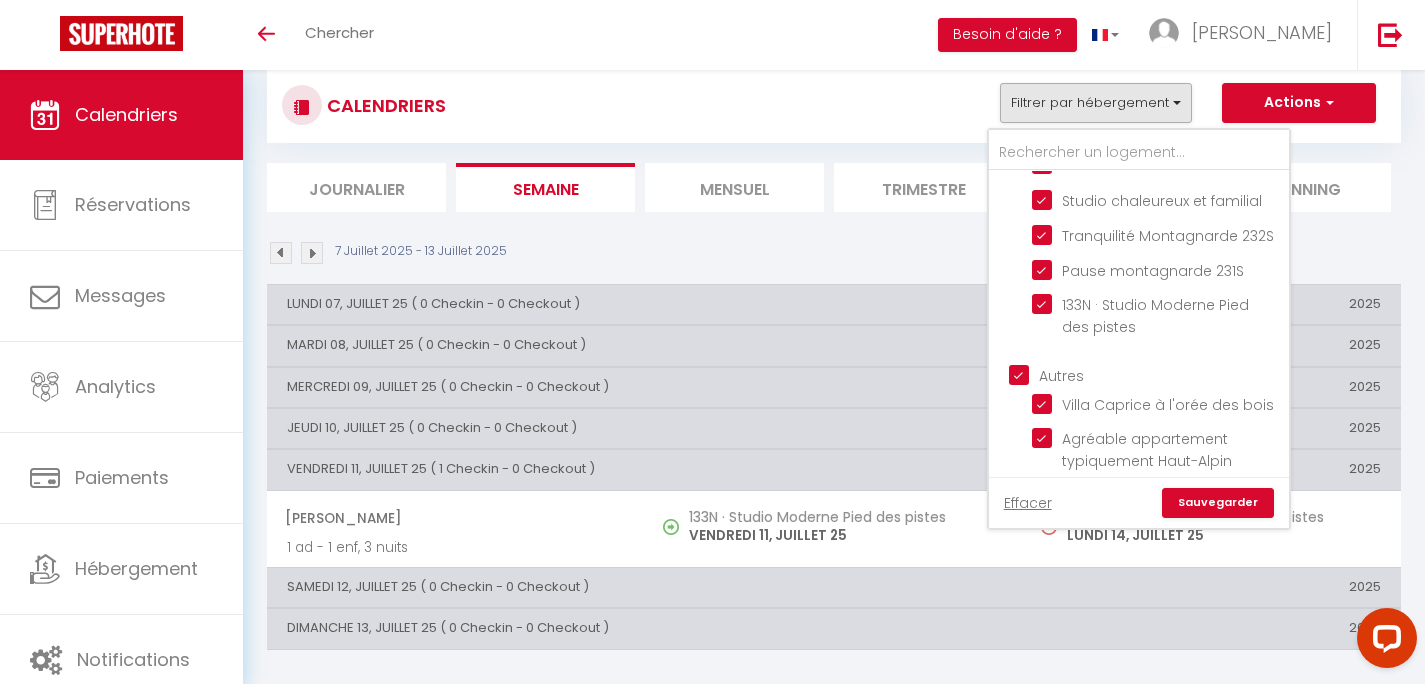 checkbox on "true" 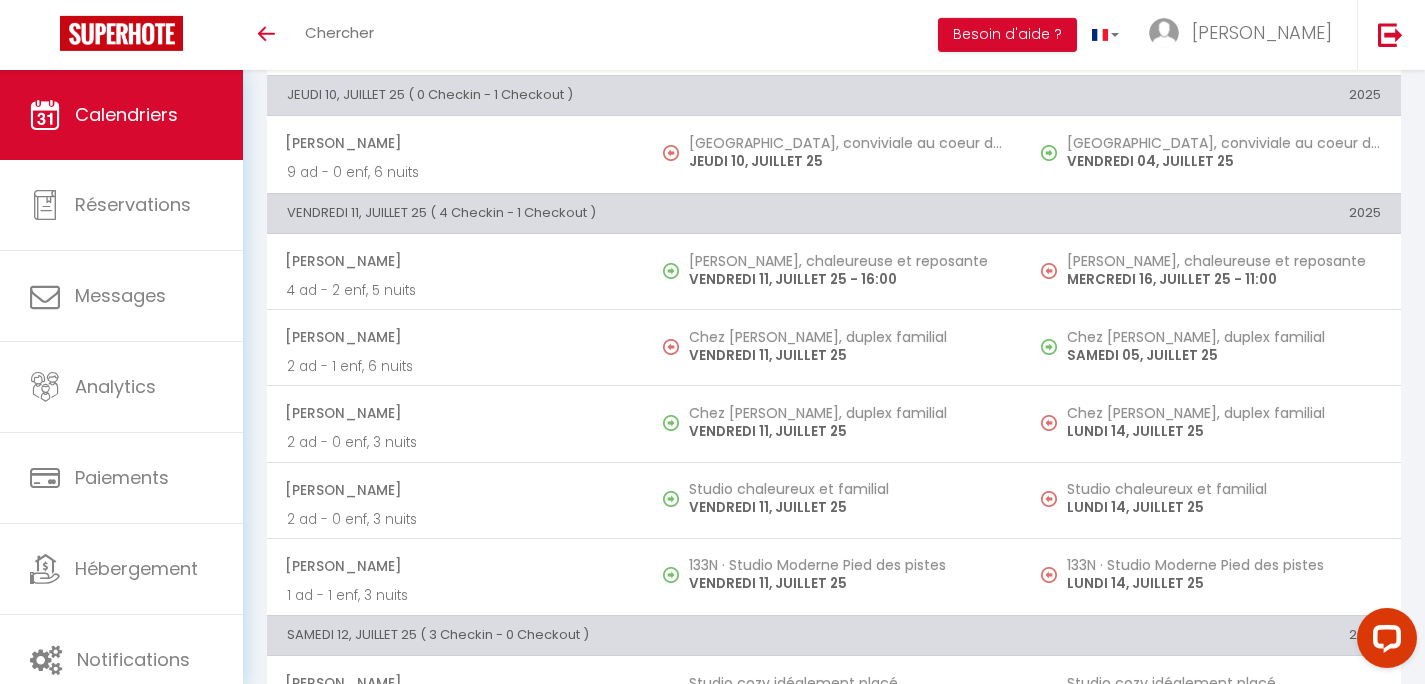 scroll, scrollTop: 765, scrollLeft: 0, axis: vertical 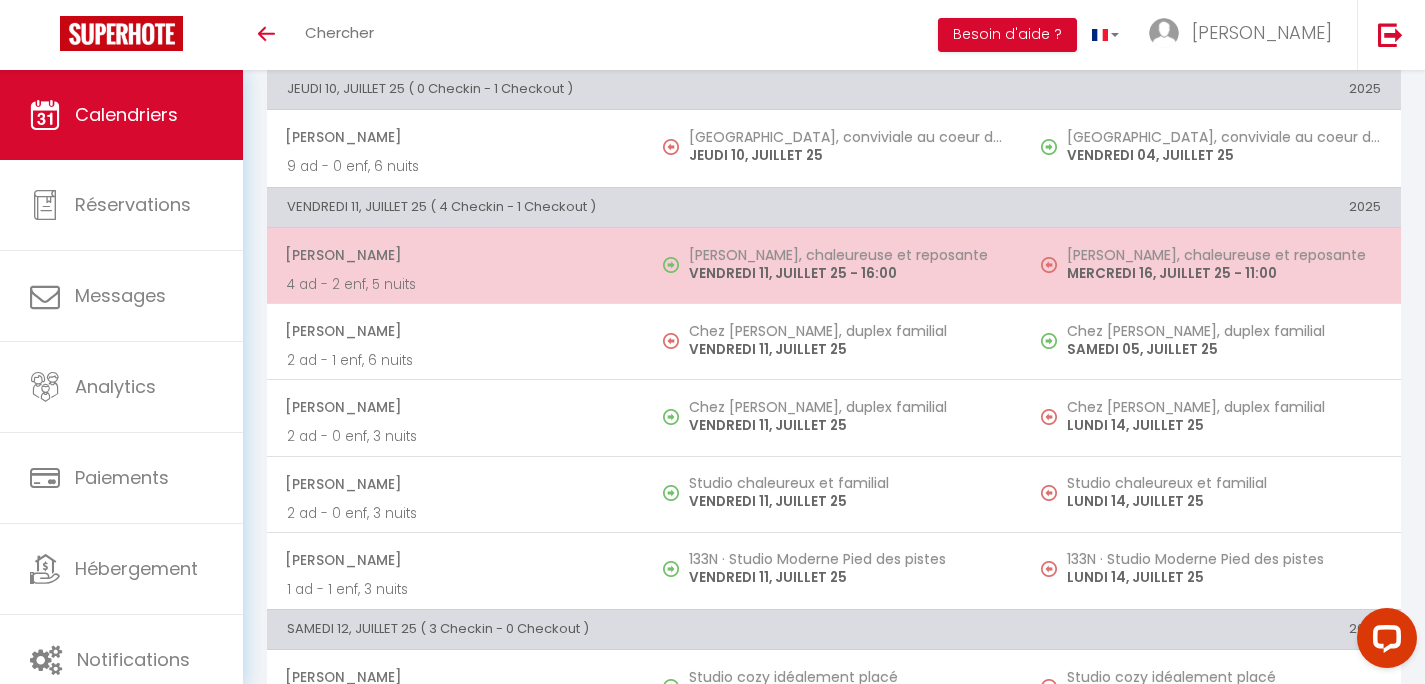 click on "[PERSON_NAME], chaleureuse et reposante
VENDREDI 11, JUILLET 25
- 16:00" at bounding box center [834, 266] 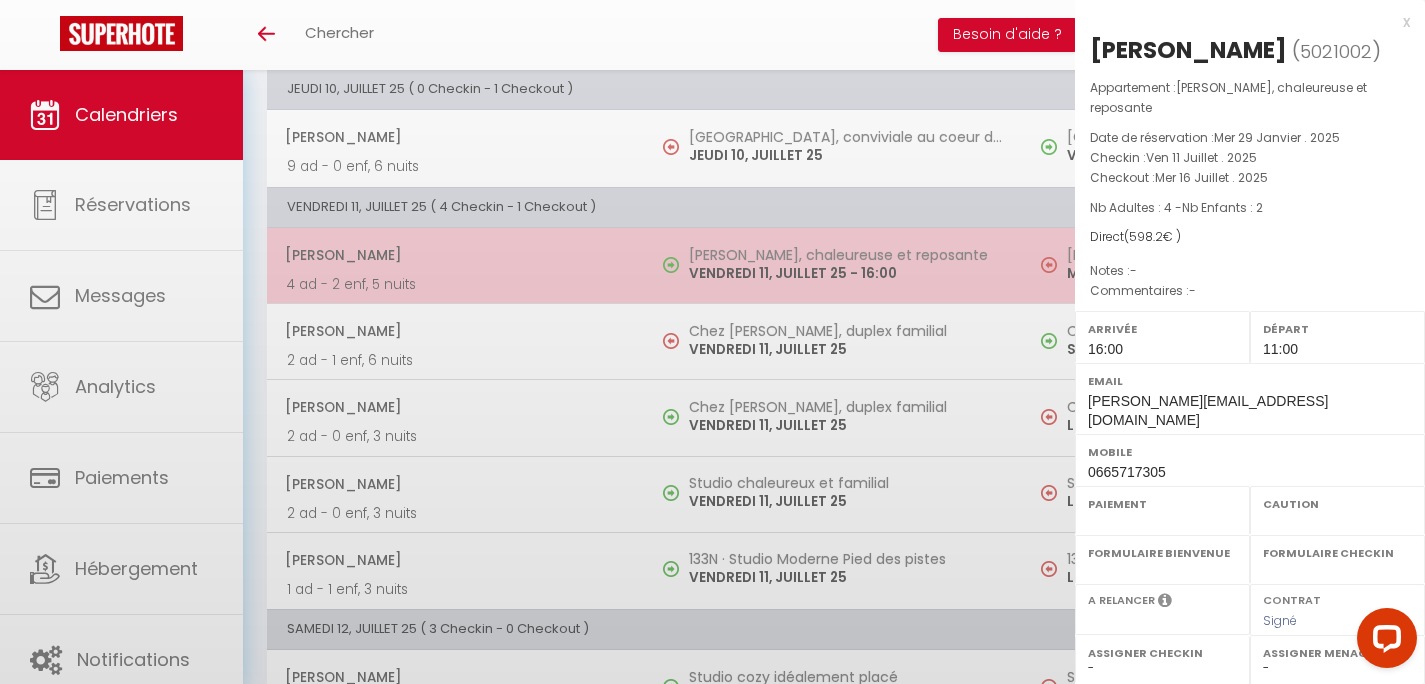 select on "OK" 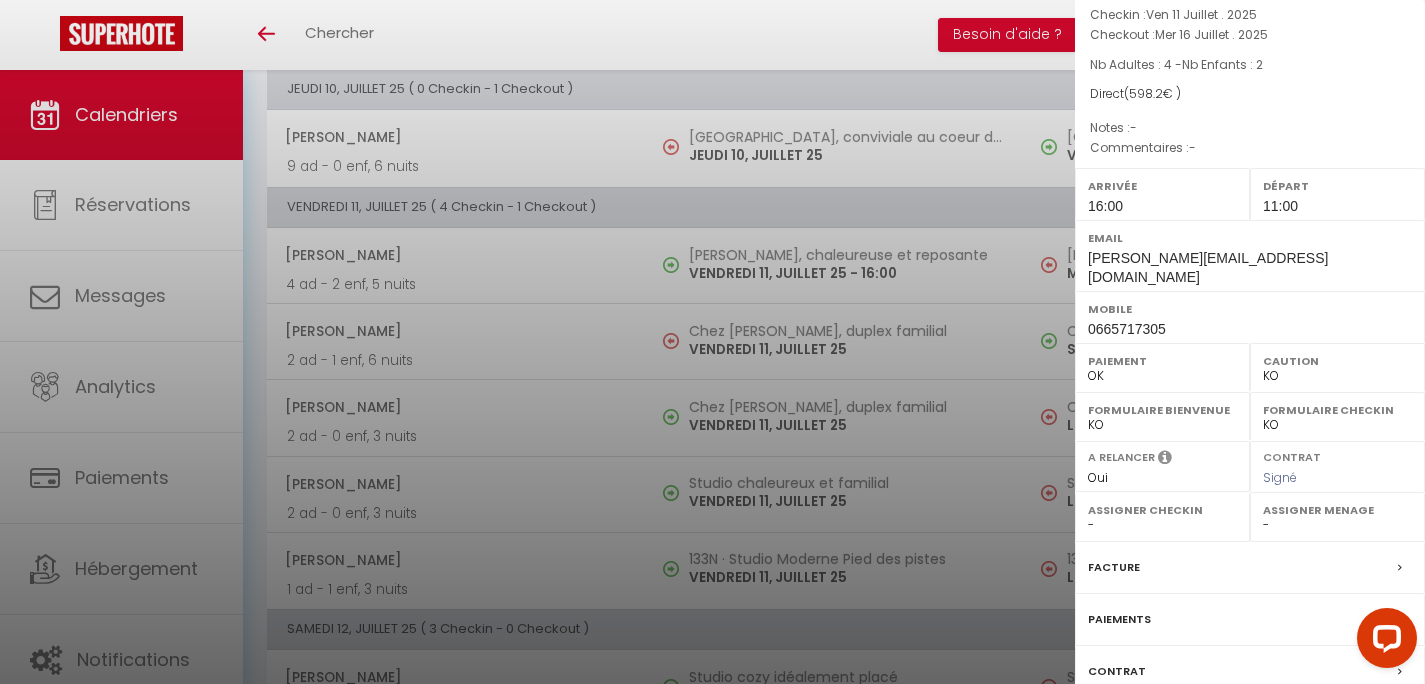 scroll, scrollTop: 267, scrollLeft: 0, axis: vertical 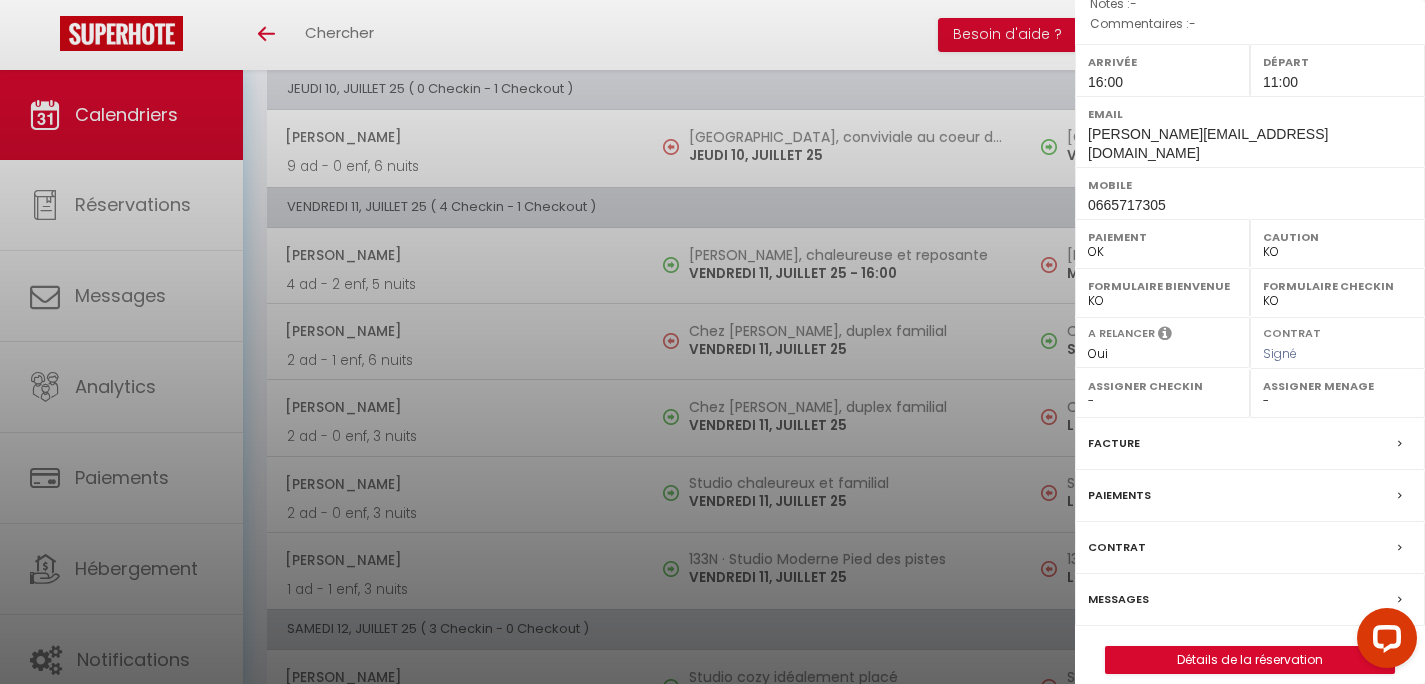 click on "Paiements" at bounding box center (1119, 495) 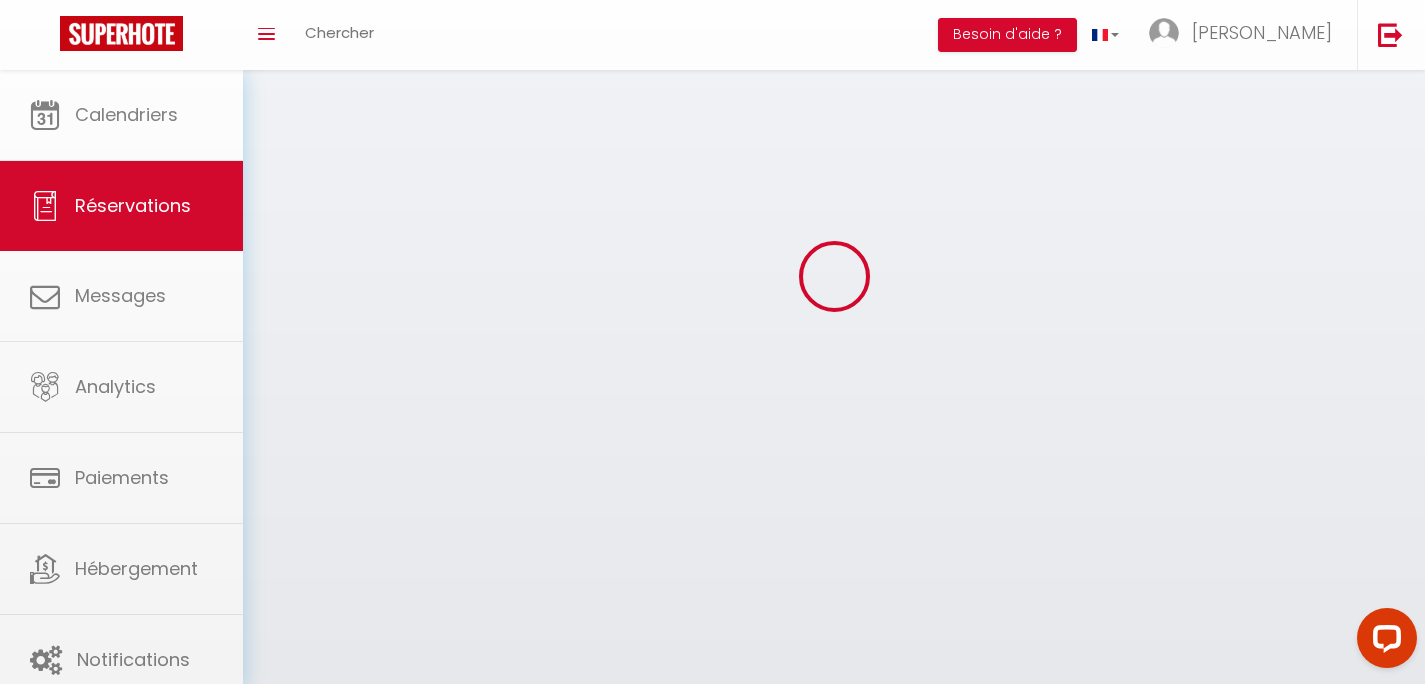 scroll, scrollTop: 0, scrollLeft: 0, axis: both 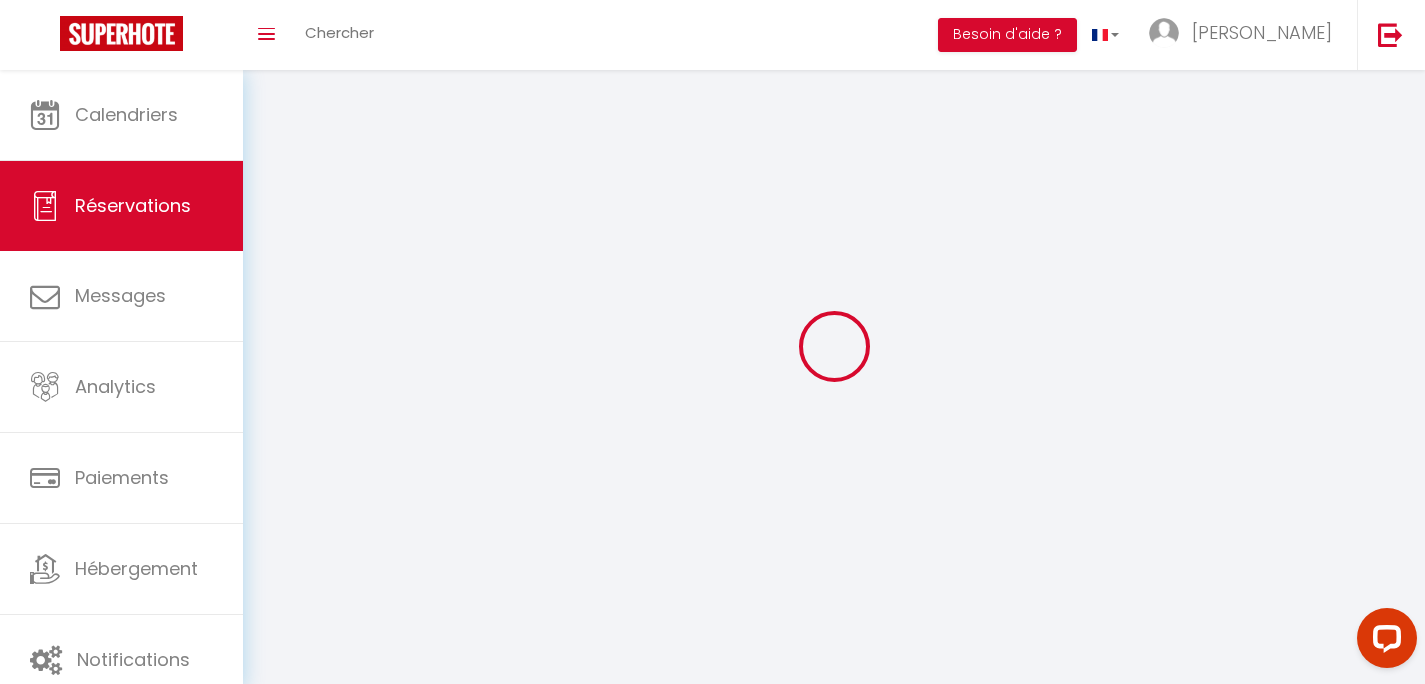 select on "0" 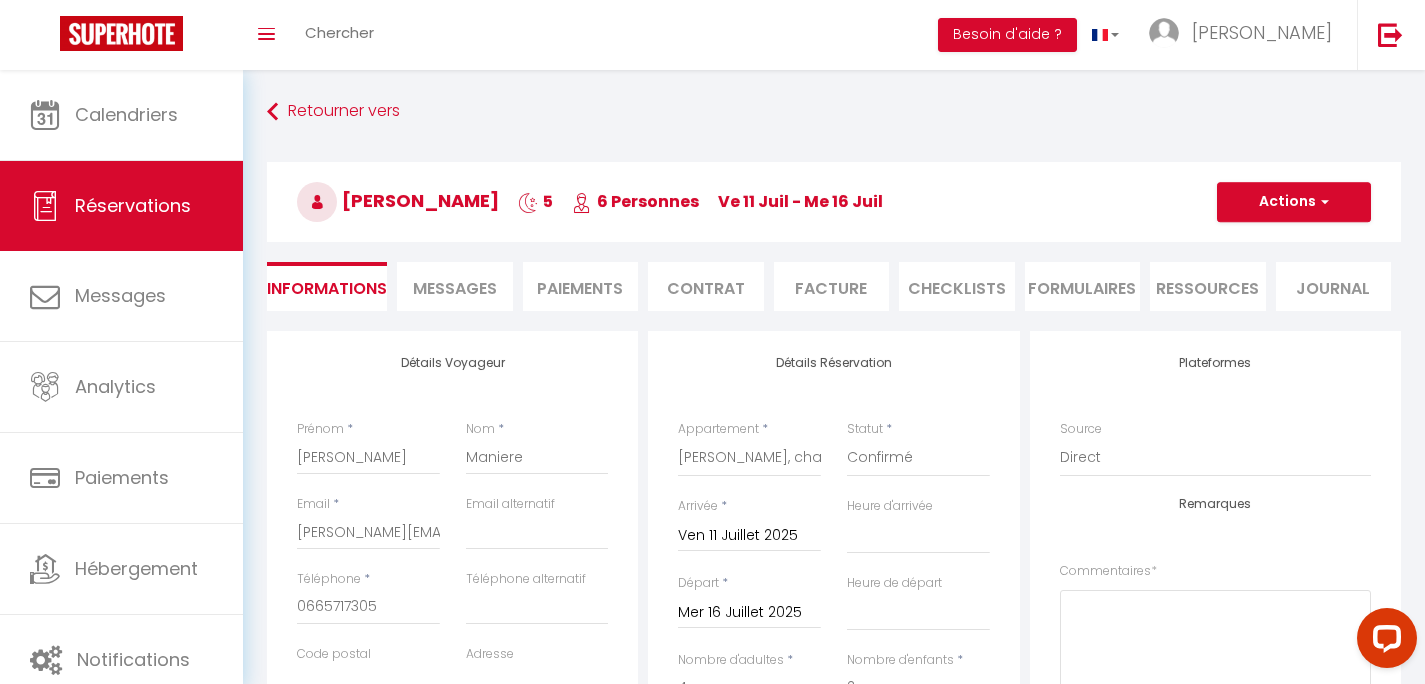 select 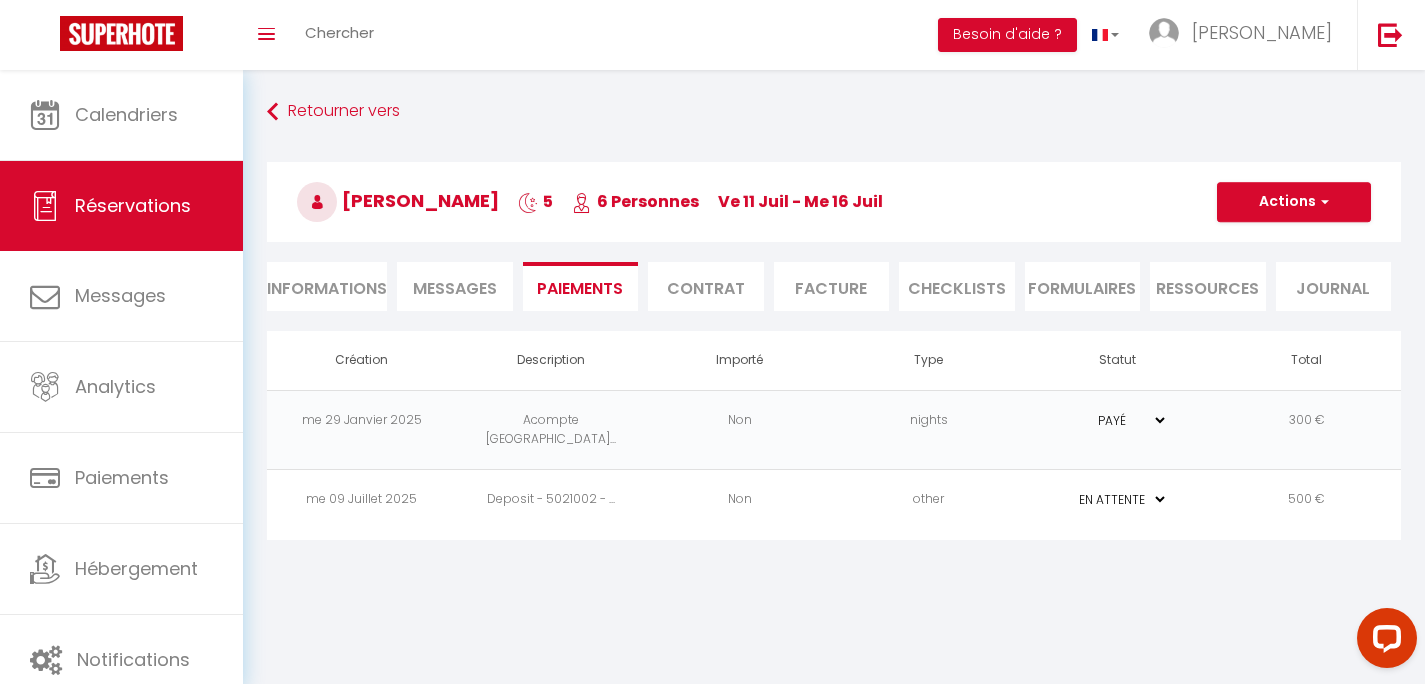 click on "Informations" at bounding box center [327, 286] 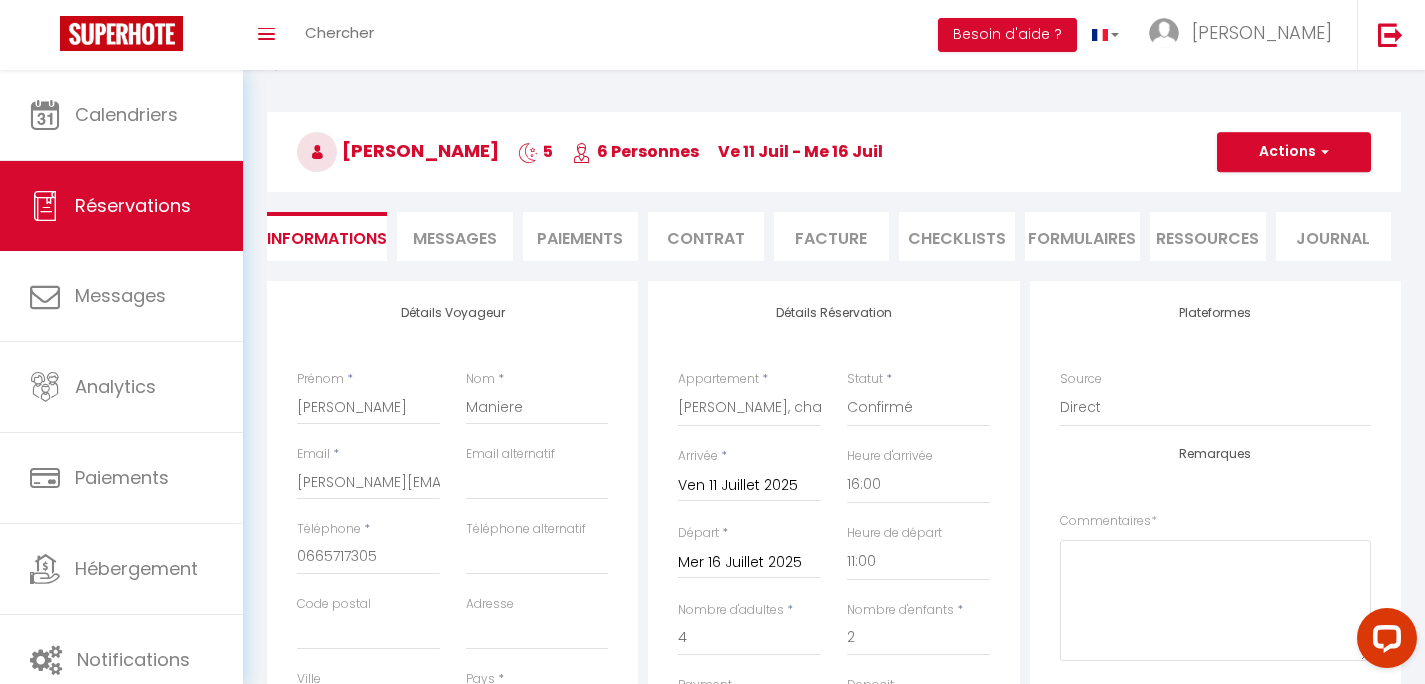 scroll, scrollTop: 0, scrollLeft: 0, axis: both 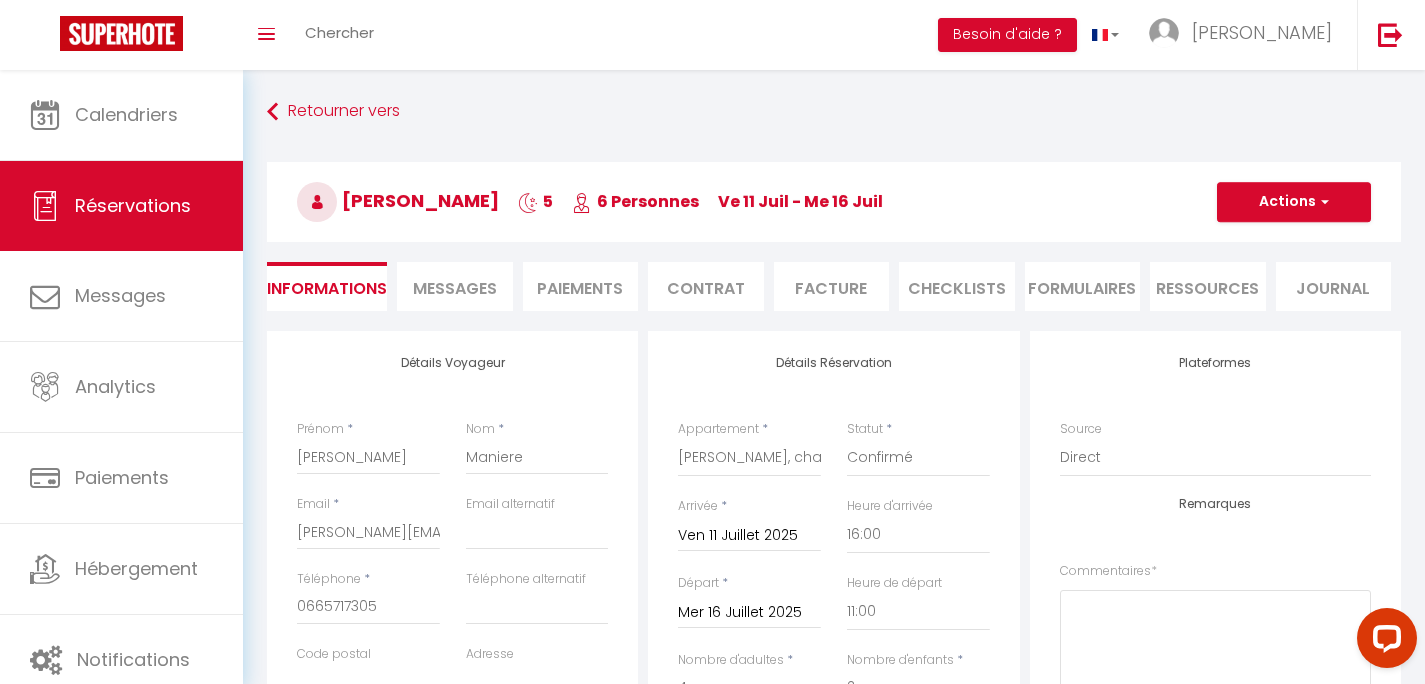 click on "Paiements" at bounding box center (581, 286) 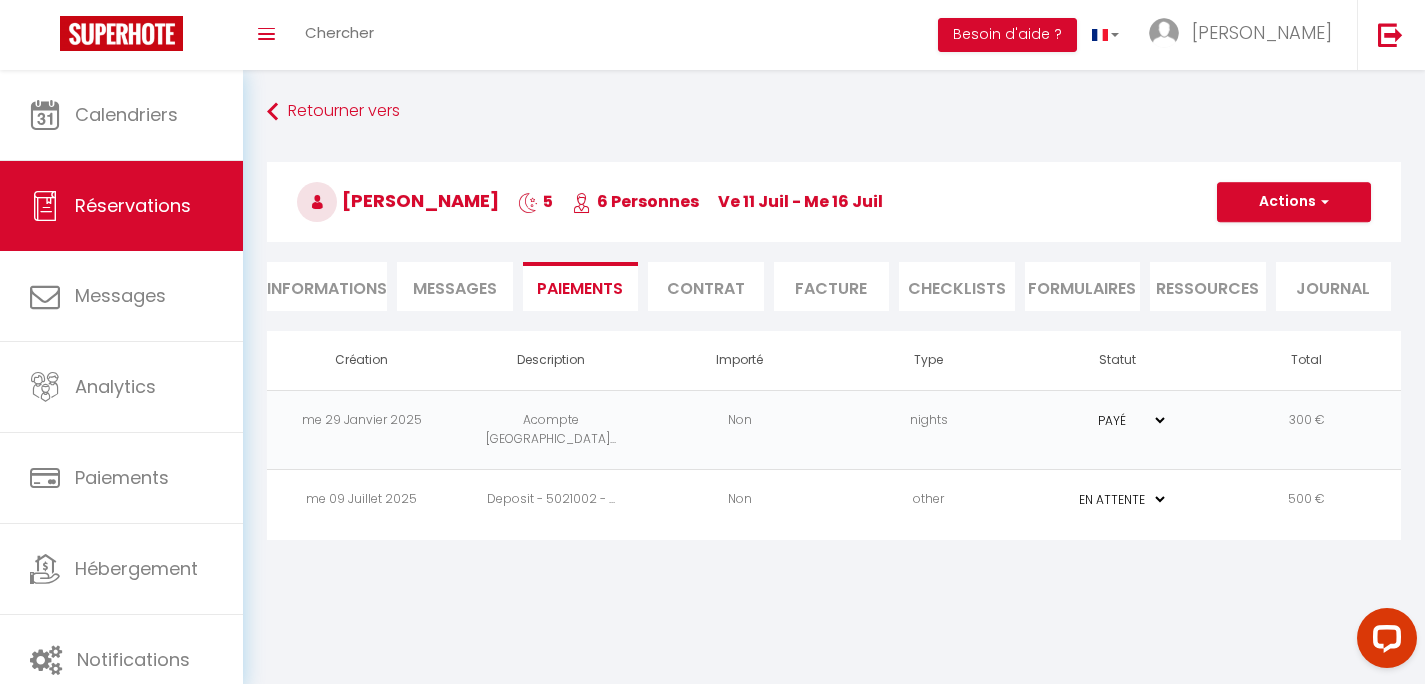 click on "PAYÉ   EN ATTENTE" at bounding box center (1117, 429) 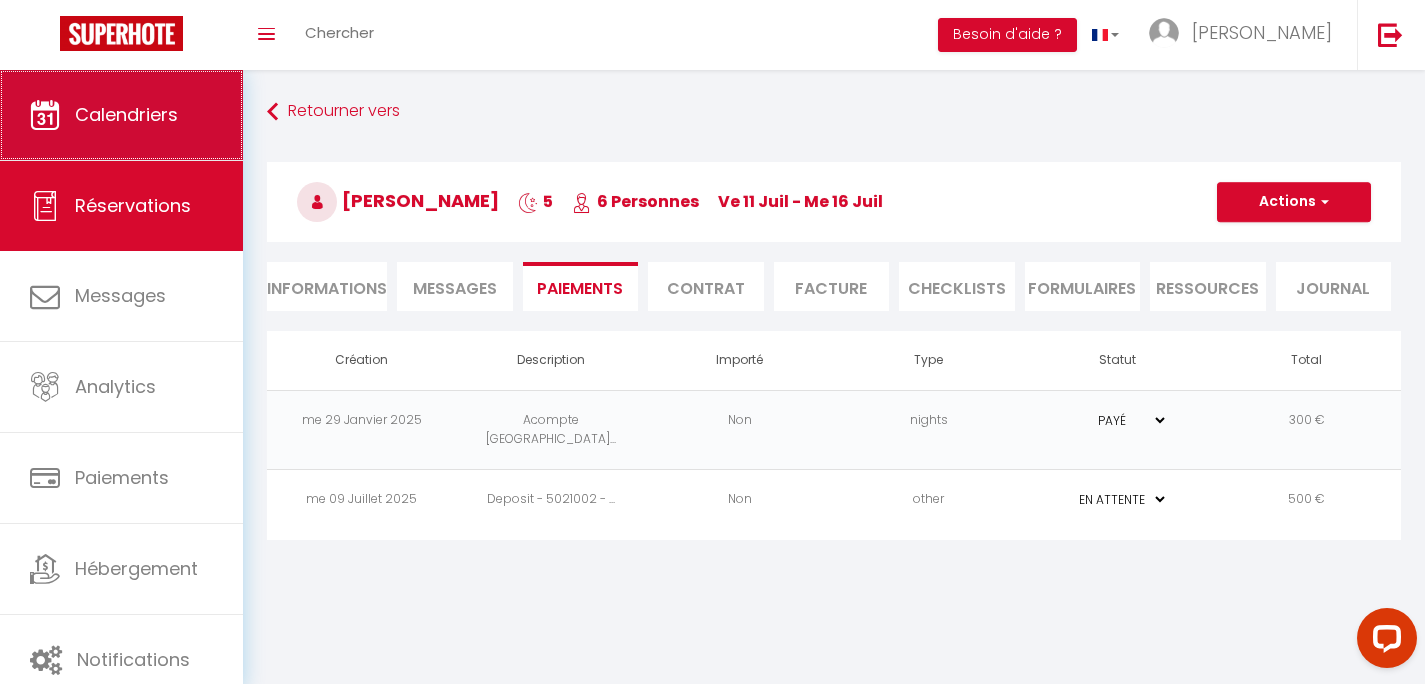 click on "Calendriers" at bounding box center [121, 115] 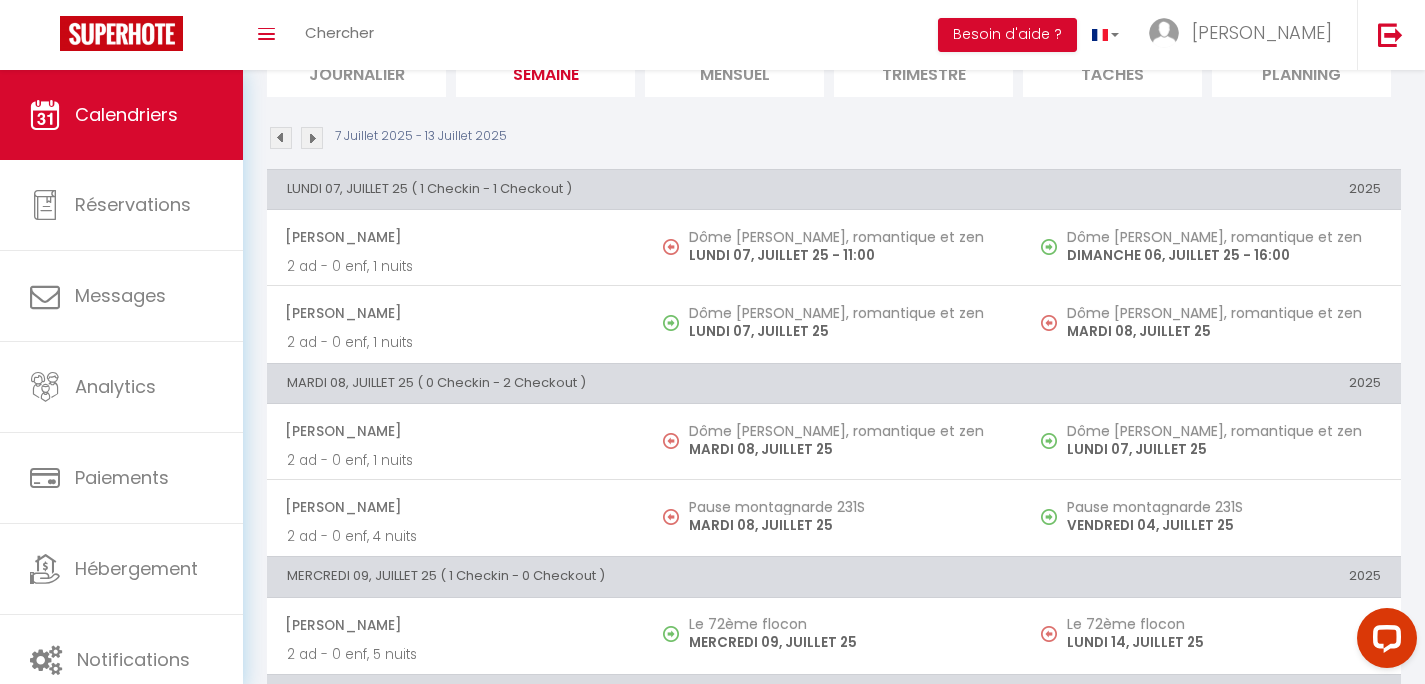 scroll, scrollTop: 0, scrollLeft: 0, axis: both 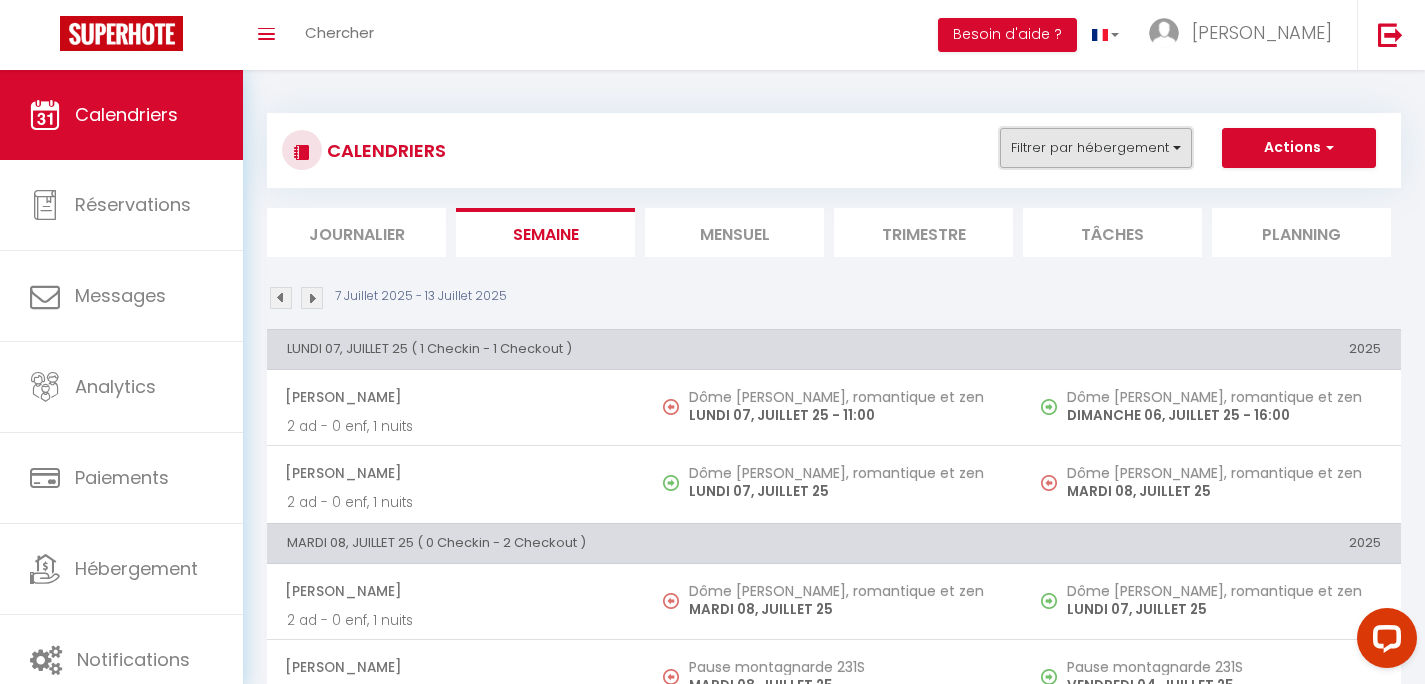 click on "Filtrer par hébergement" at bounding box center [1096, 148] 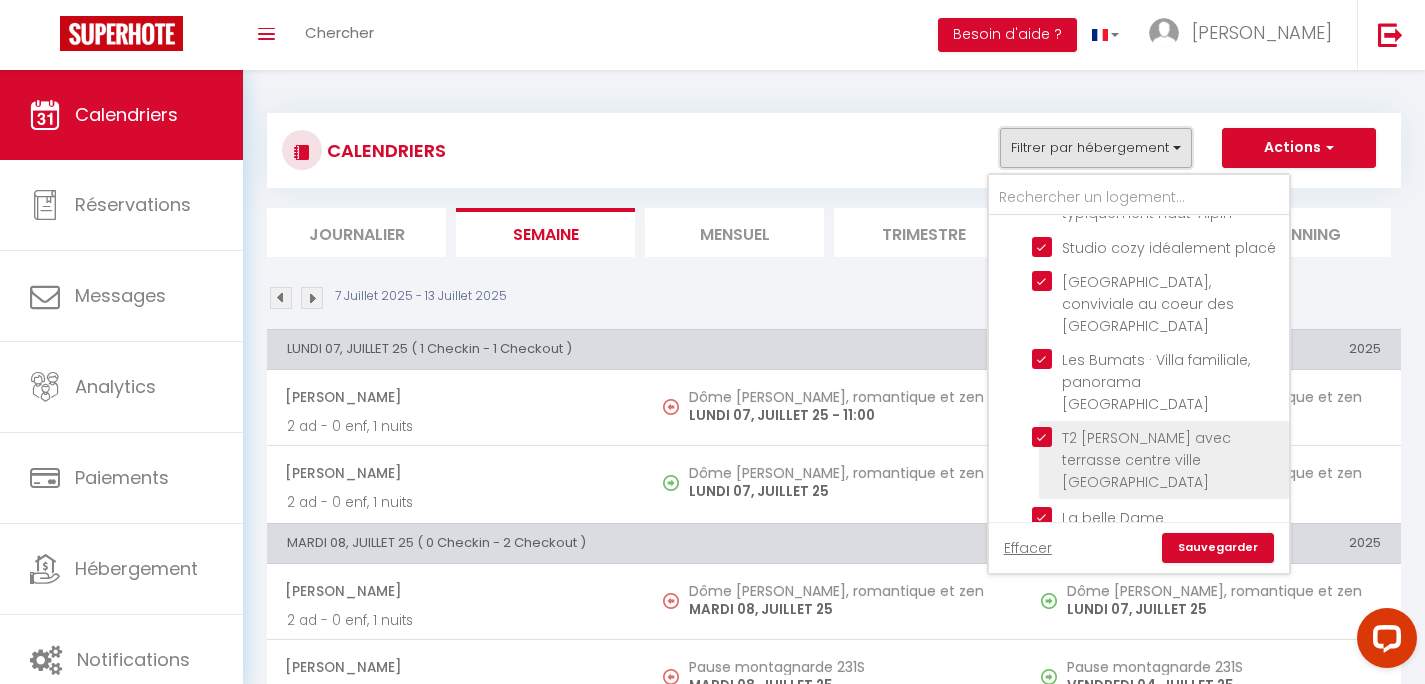 scroll, scrollTop: 560, scrollLeft: 0, axis: vertical 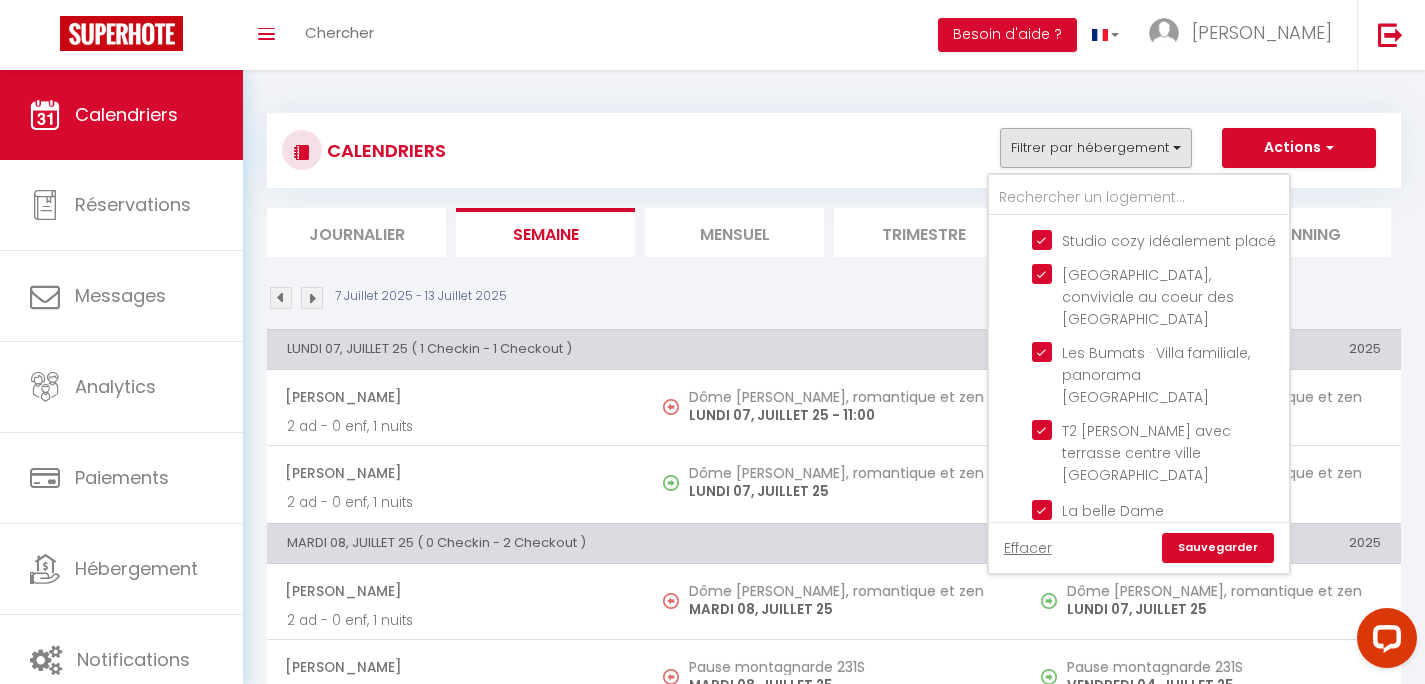 click on "Sauvegarder" at bounding box center [1218, 548] 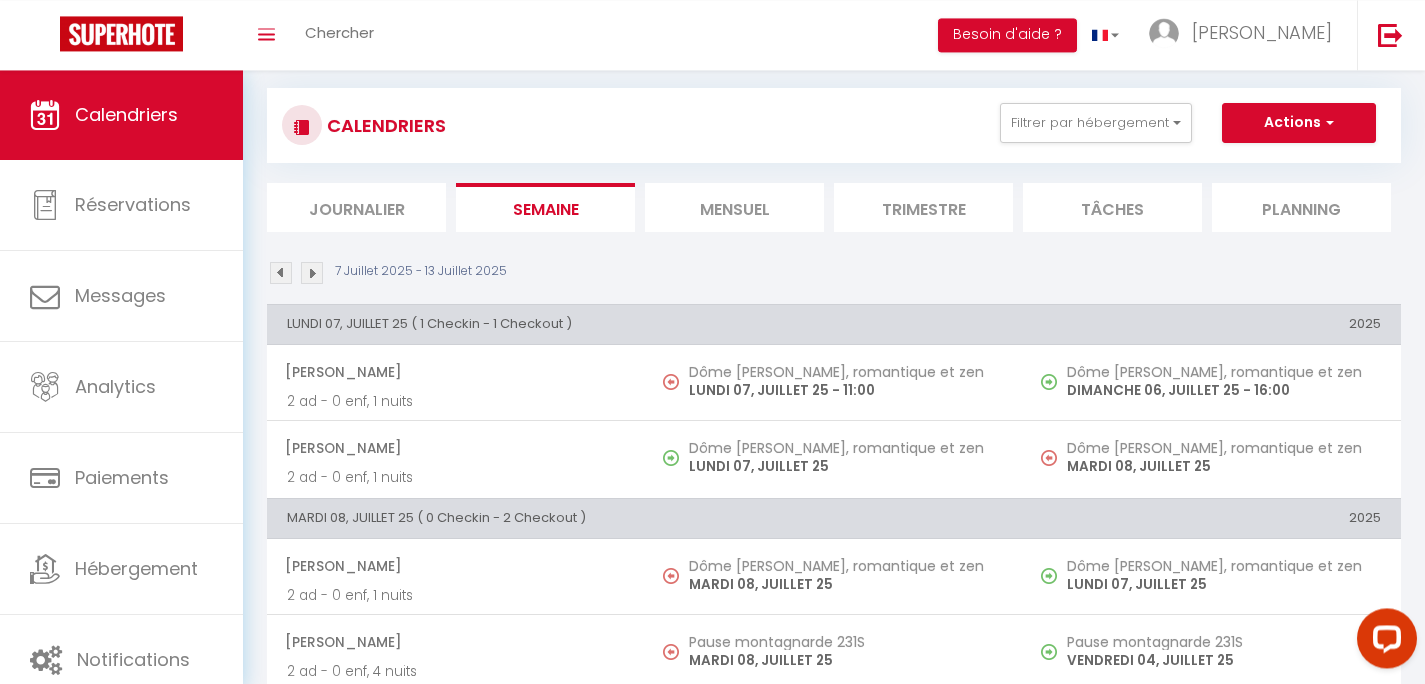 scroll, scrollTop: 0, scrollLeft: 0, axis: both 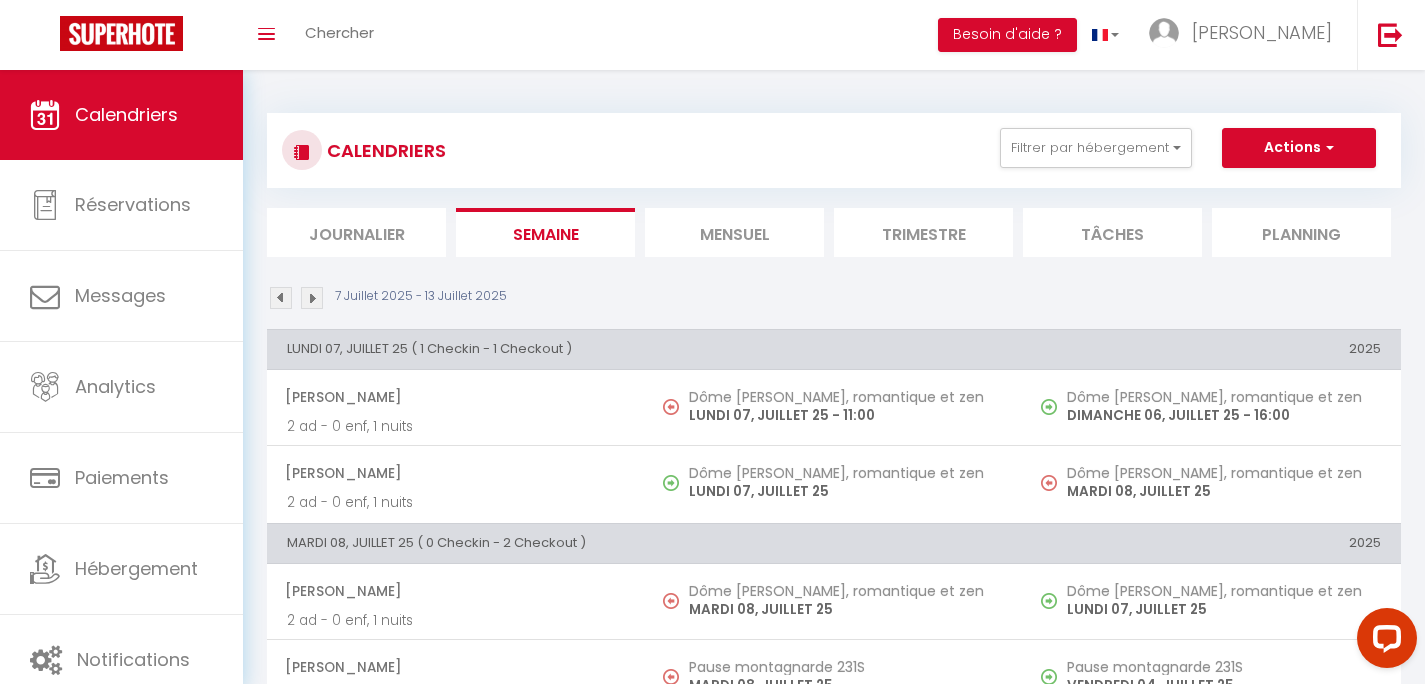 click at bounding box center (312, 298) 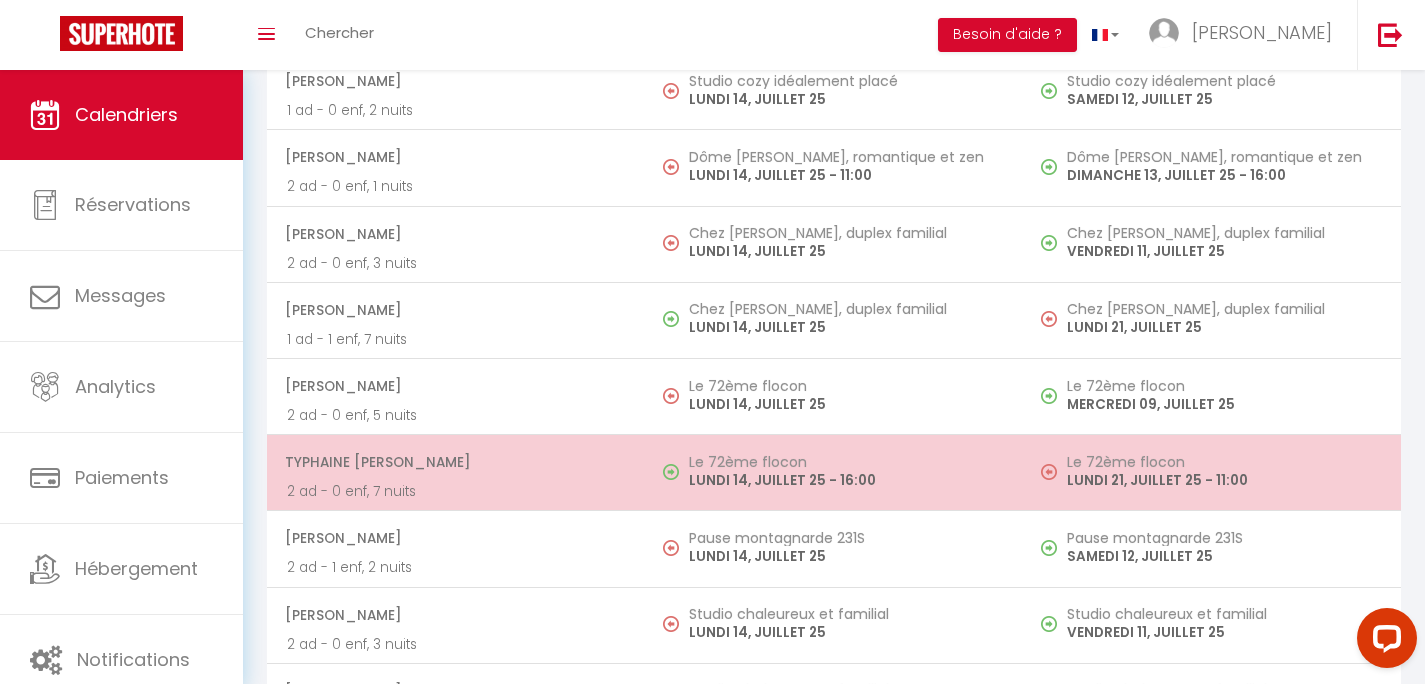 scroll, scrollTop: 0, scrollLeft: 0, axis: both 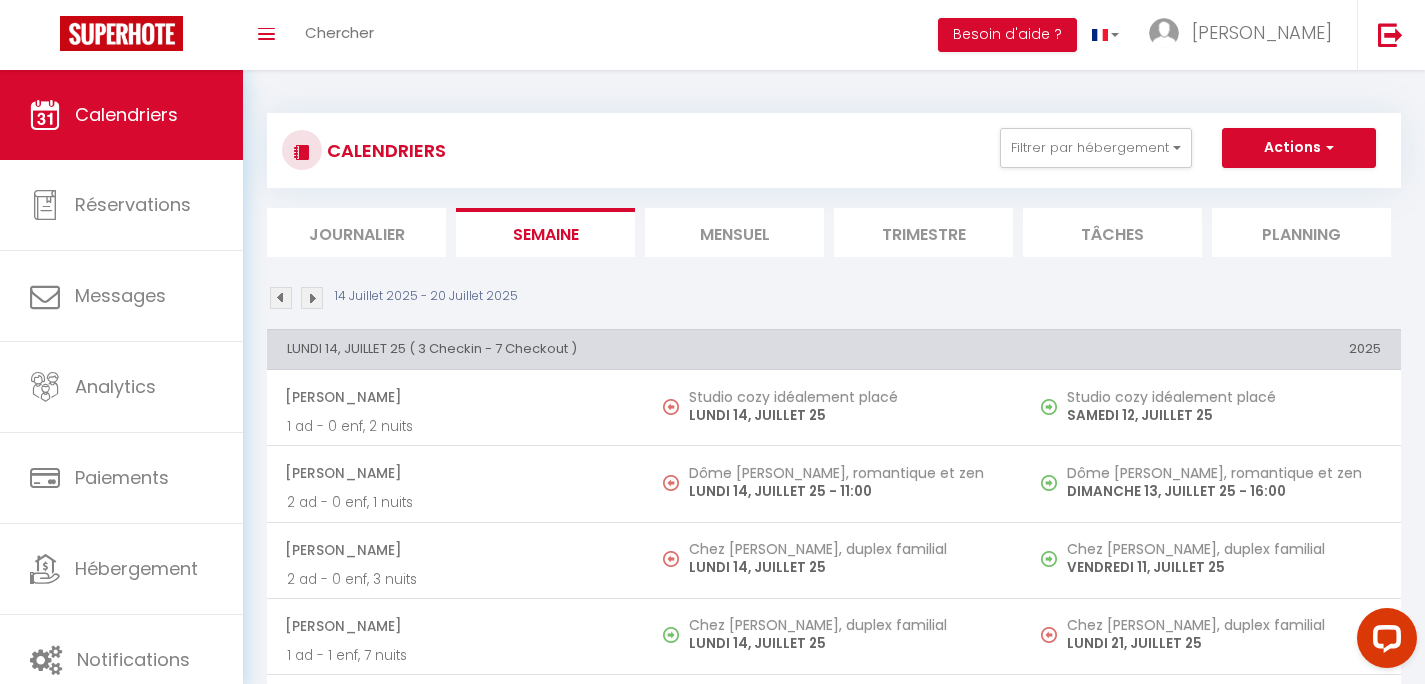 click at bounding box center (312, 298) 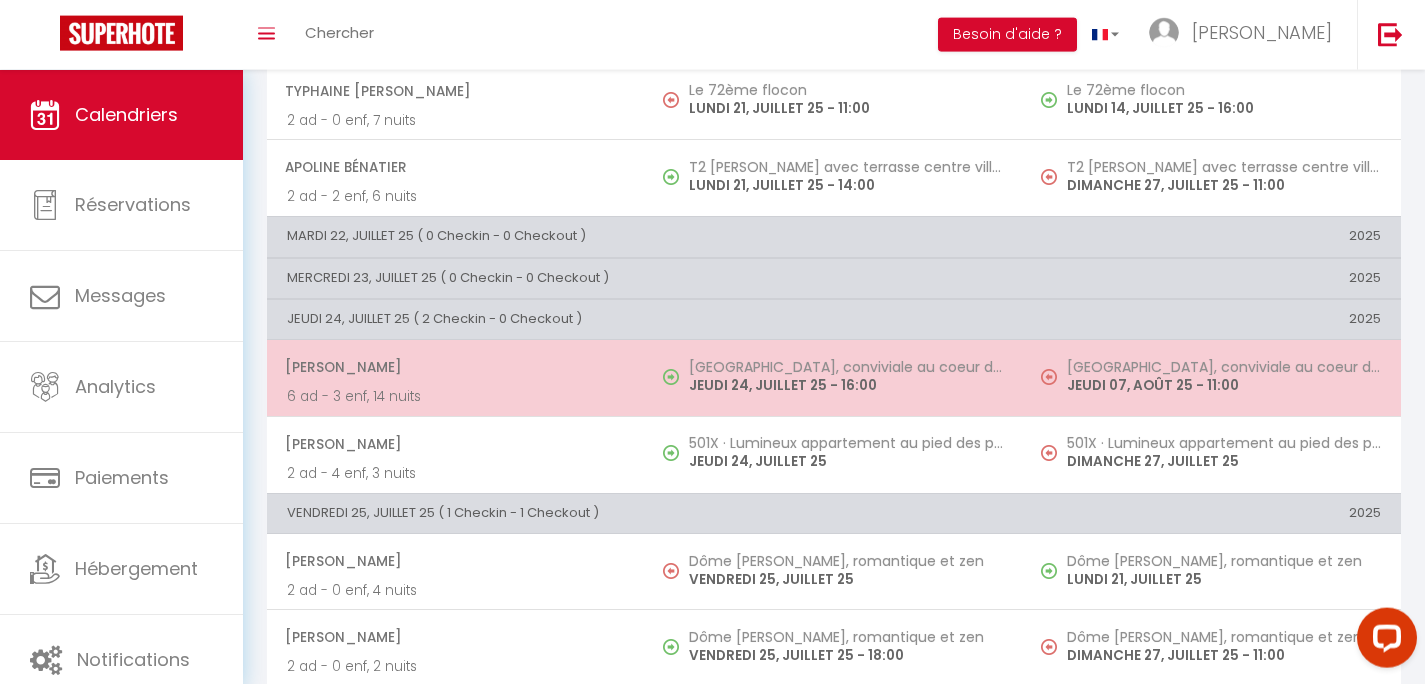scroll, scrollTop: 544, scrollLeft: 0, axis: vertical 